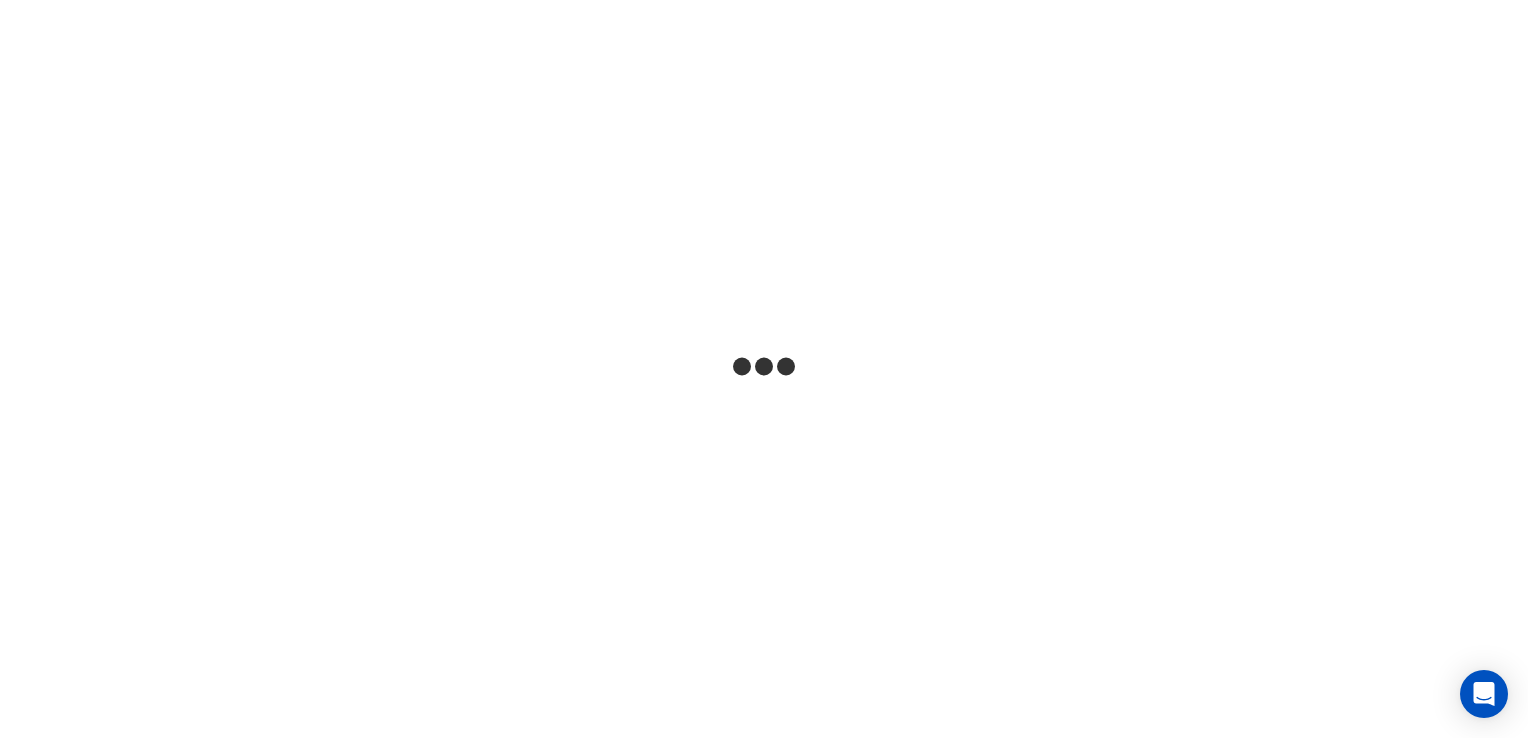 scroll, scrollTop: 0, scrollLeft: 0, axis: both 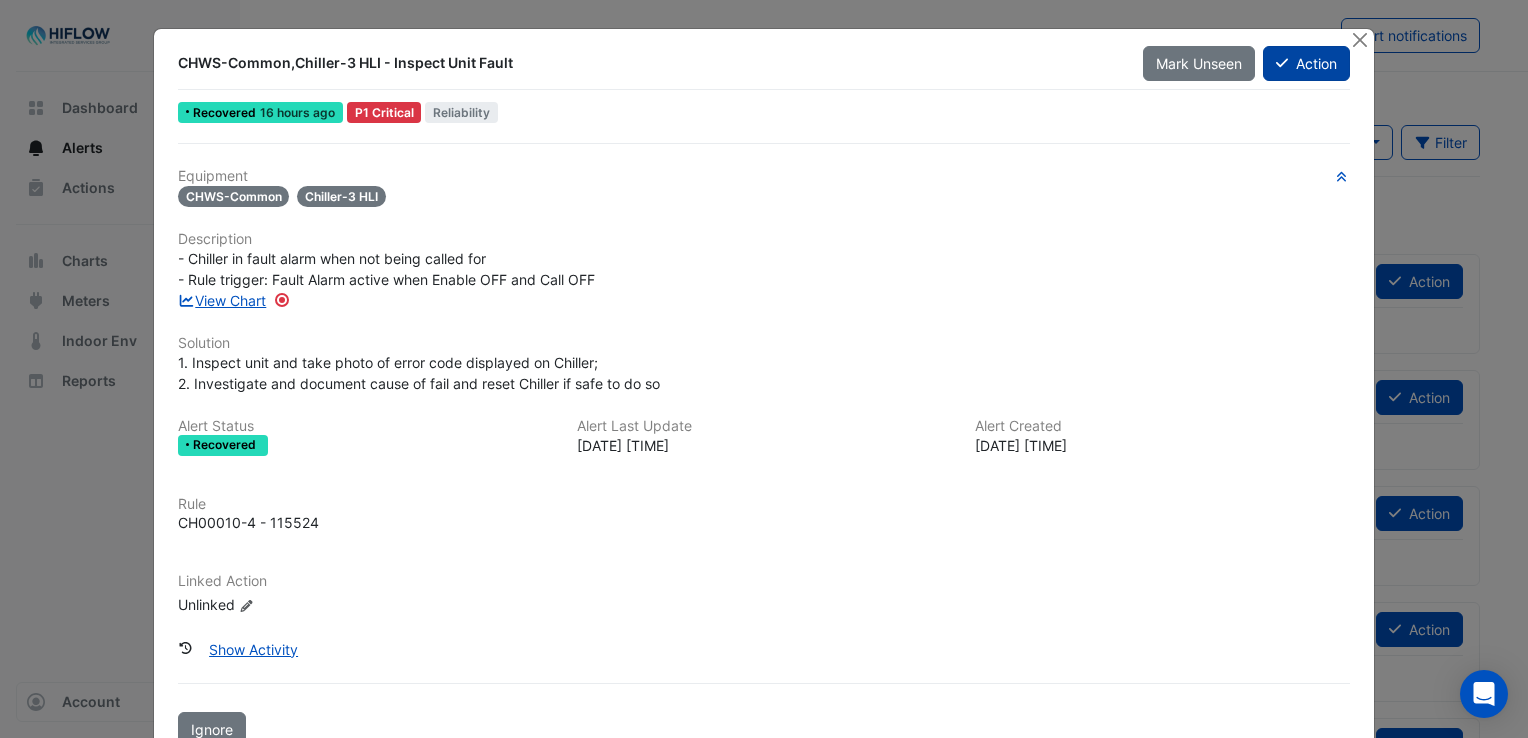click on "Action" 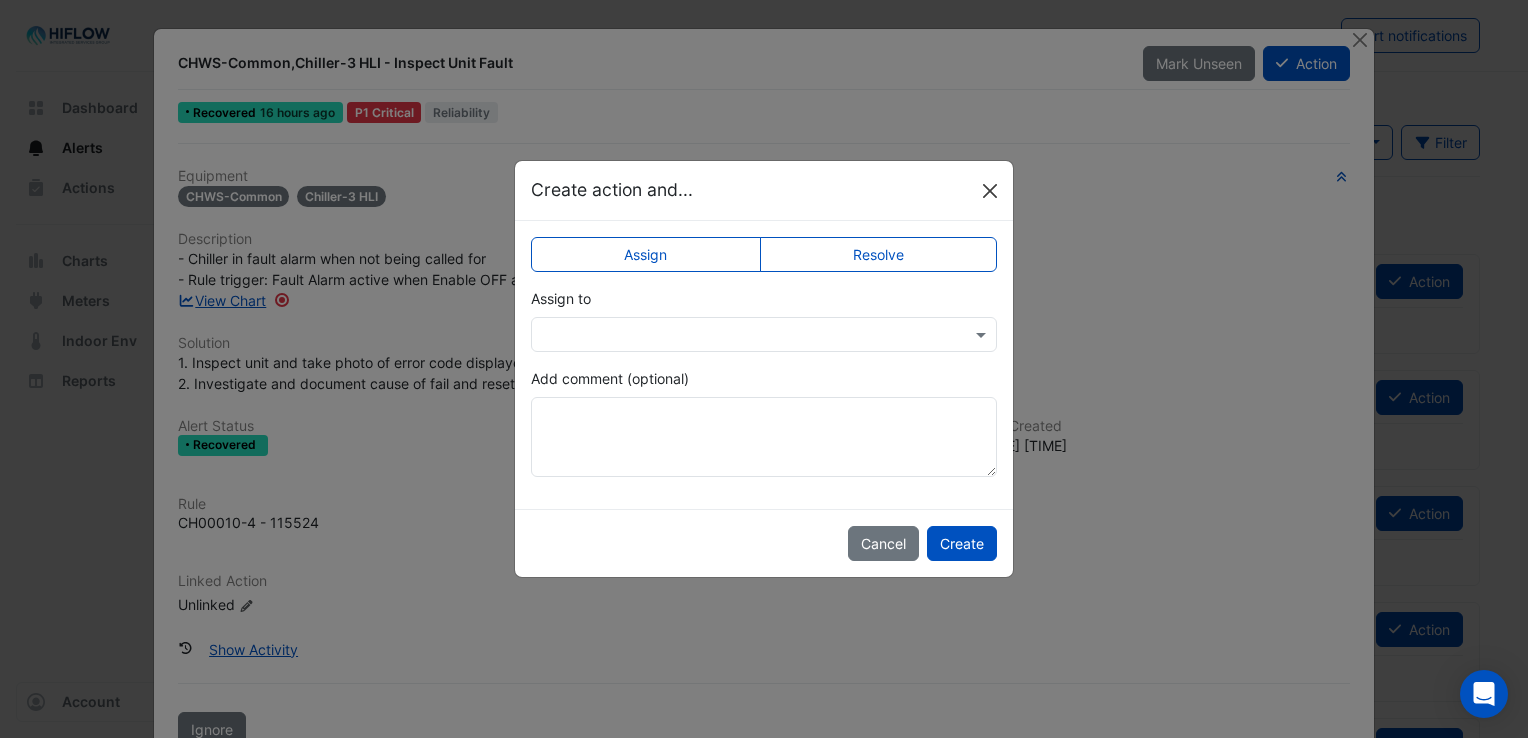 click 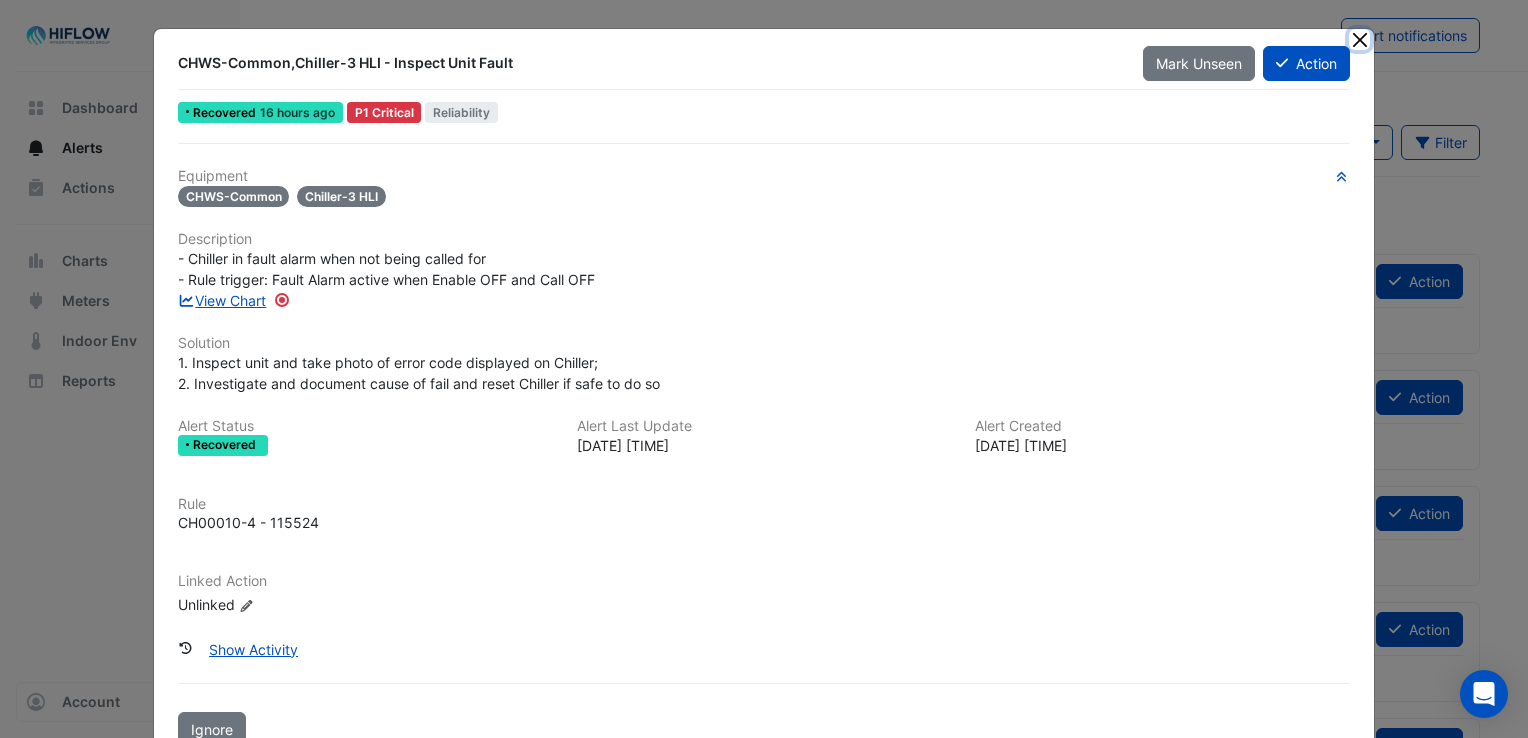 click 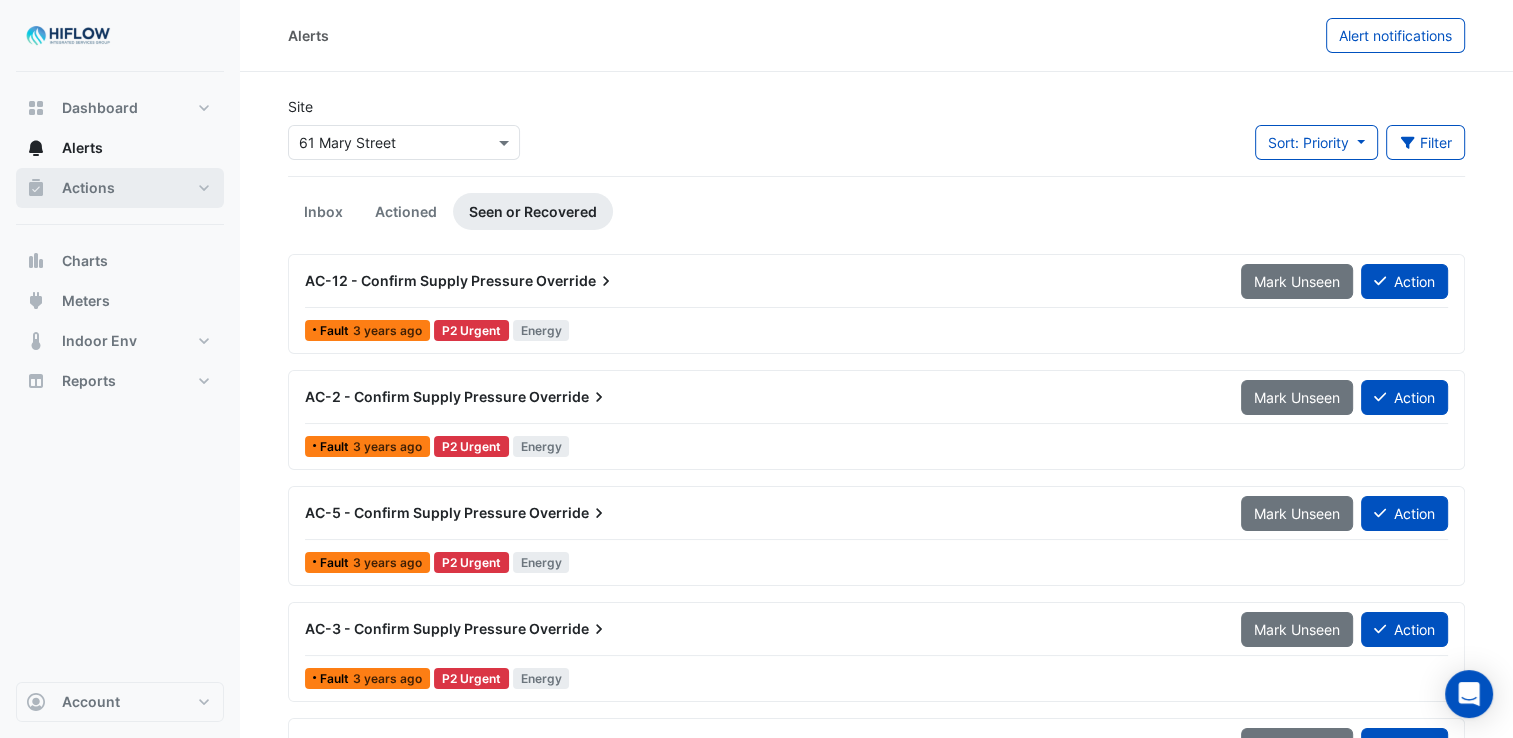 click on "Actions" at bounding box center [120, 188] 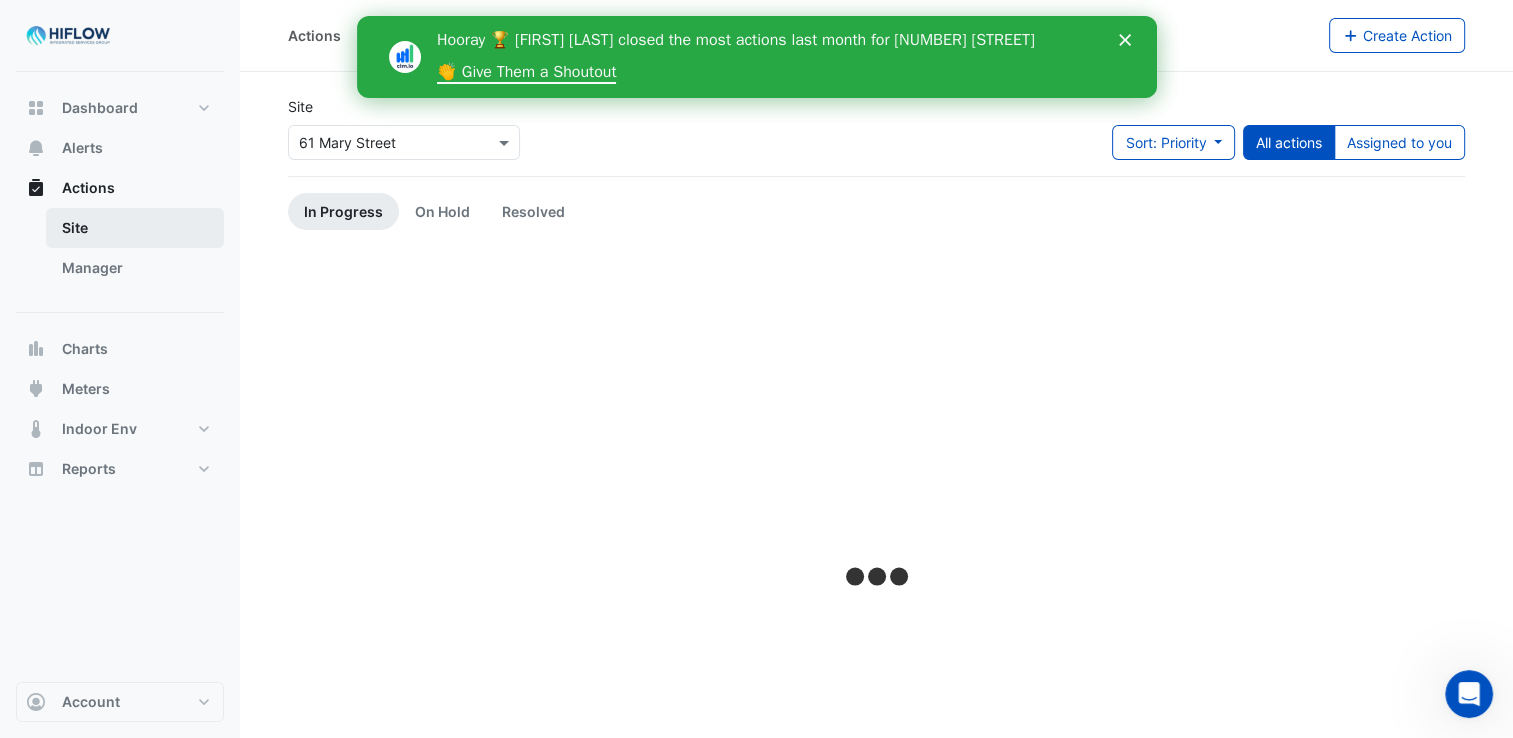 scroll, scrollTop: 0, scrollLeft: 0, axis: both 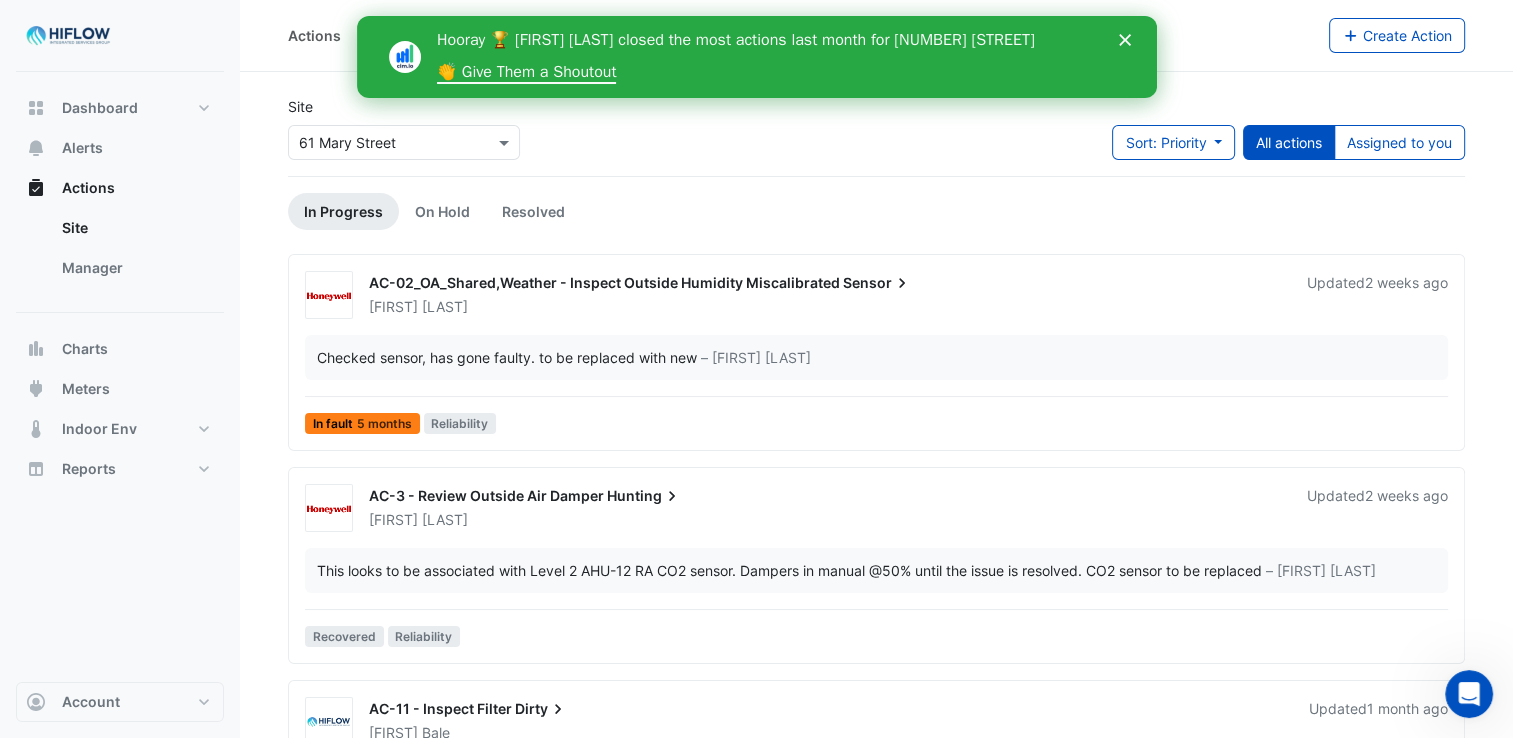 click 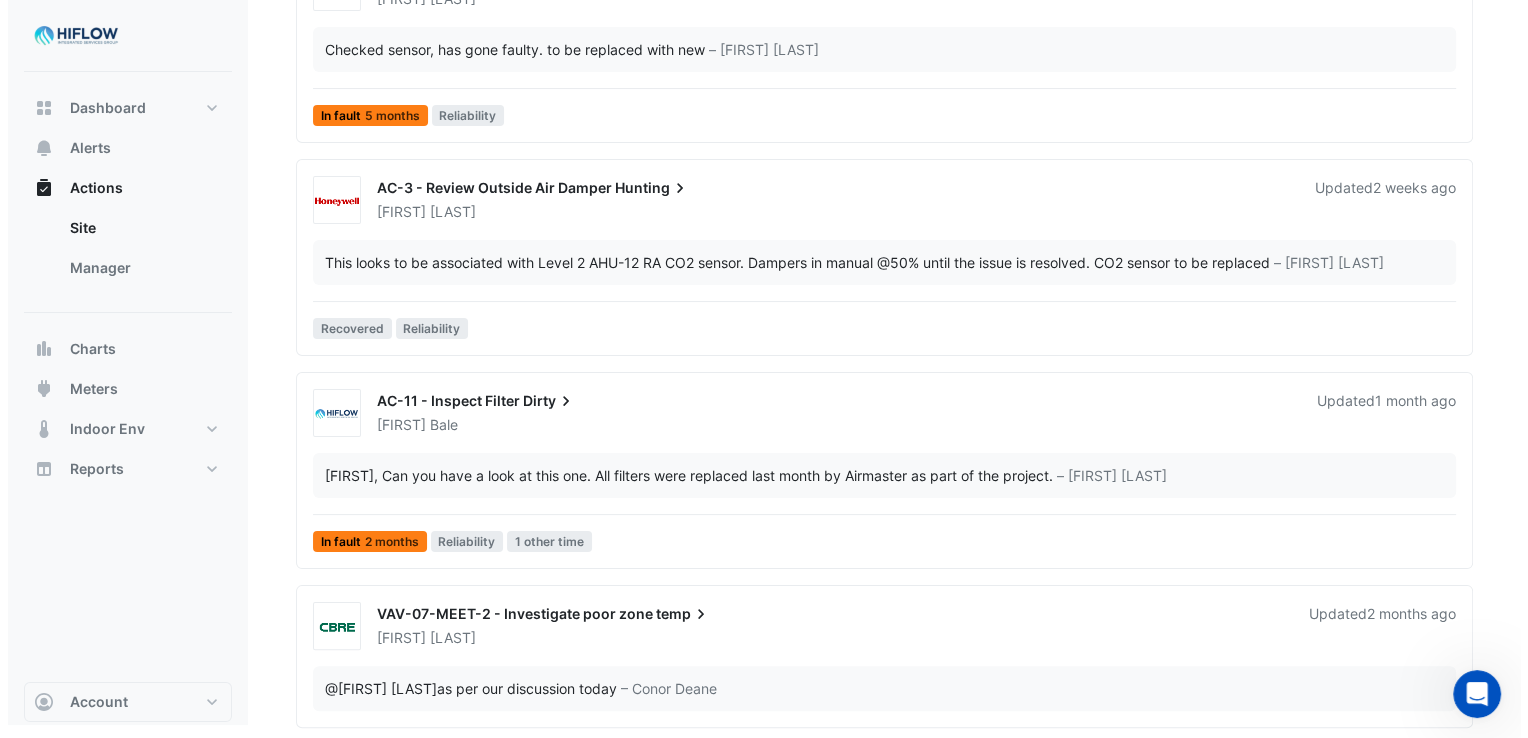 scroll, scrollTop: 311, scrollLeft: 0, axis: vertical 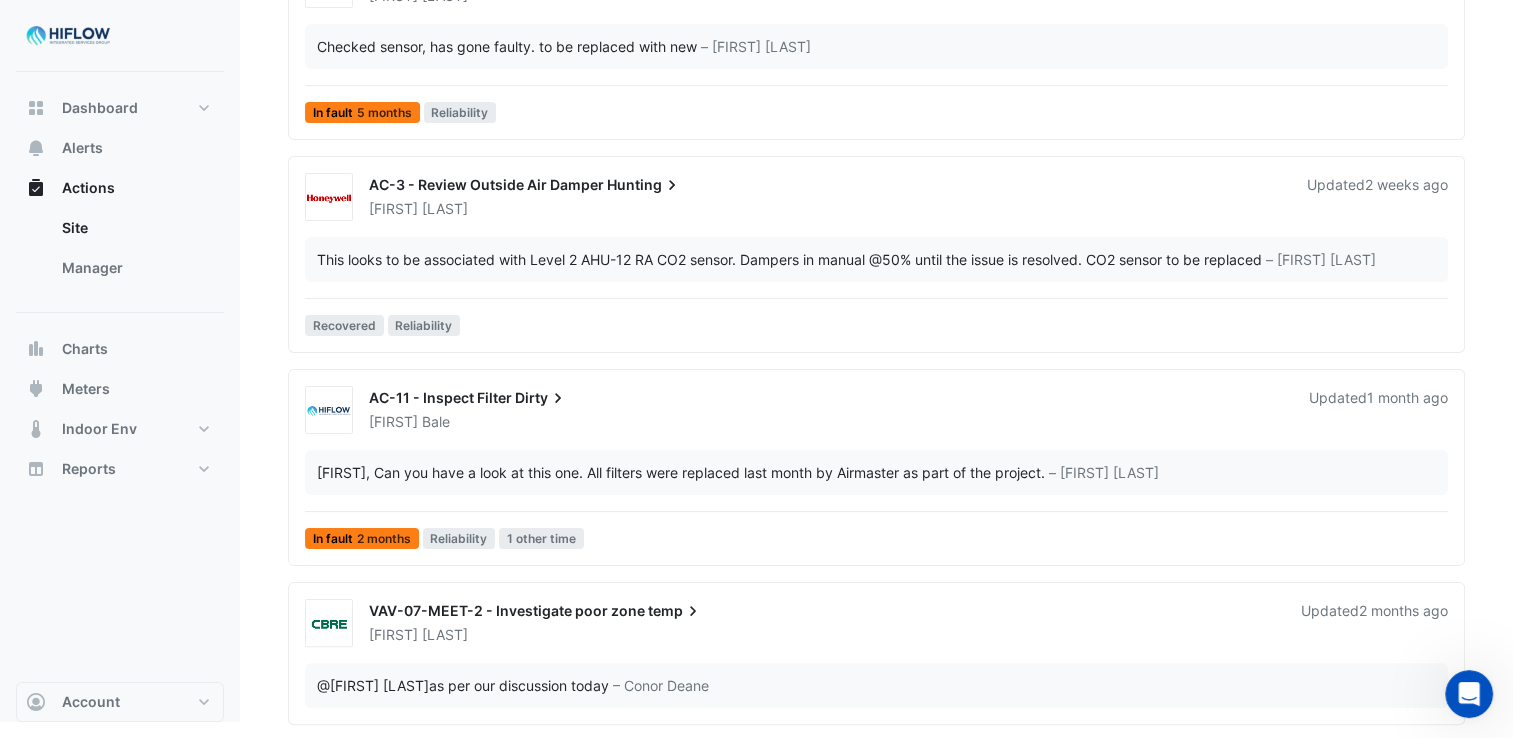 click on "Dirty" at bounding box center (541, 398) 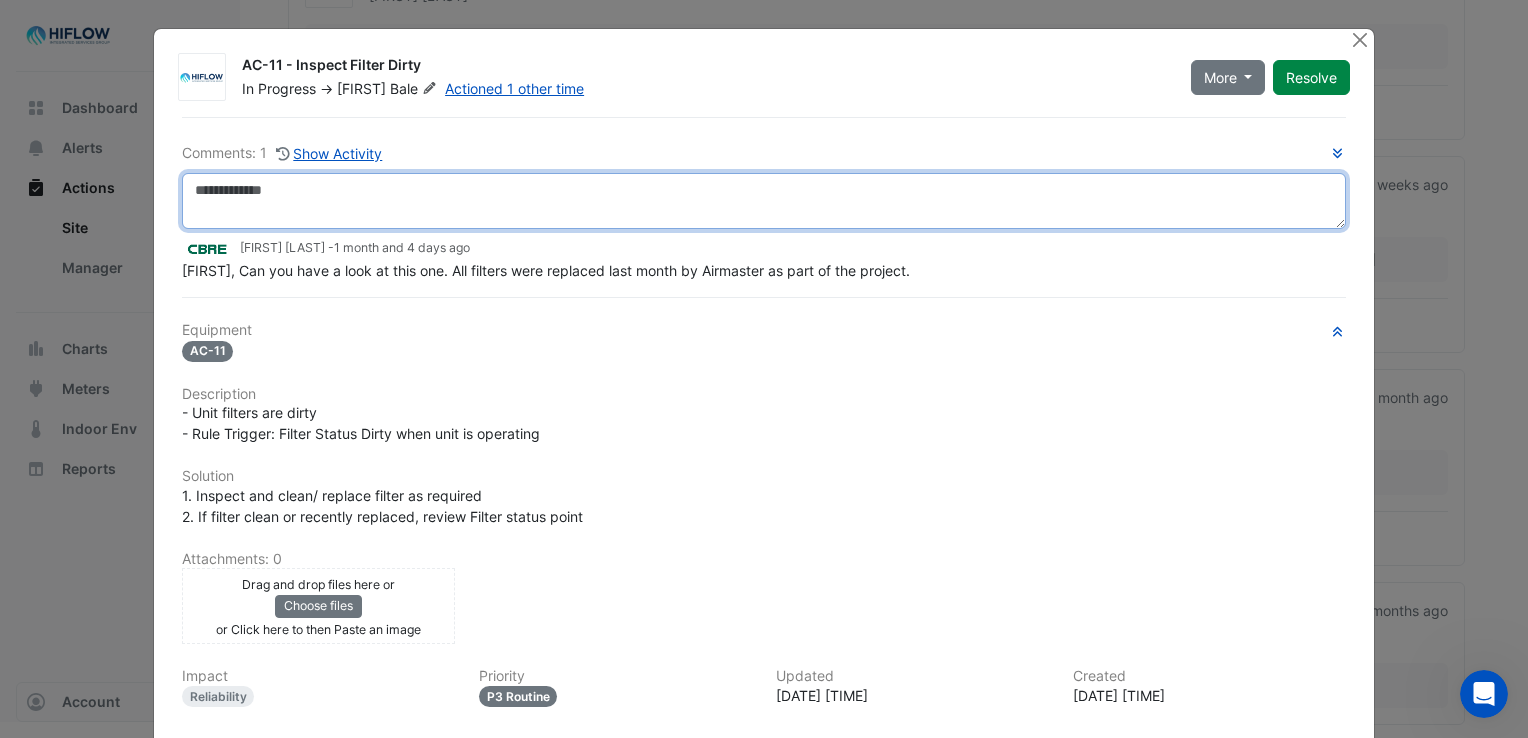 click at bounding box center [764, 201] 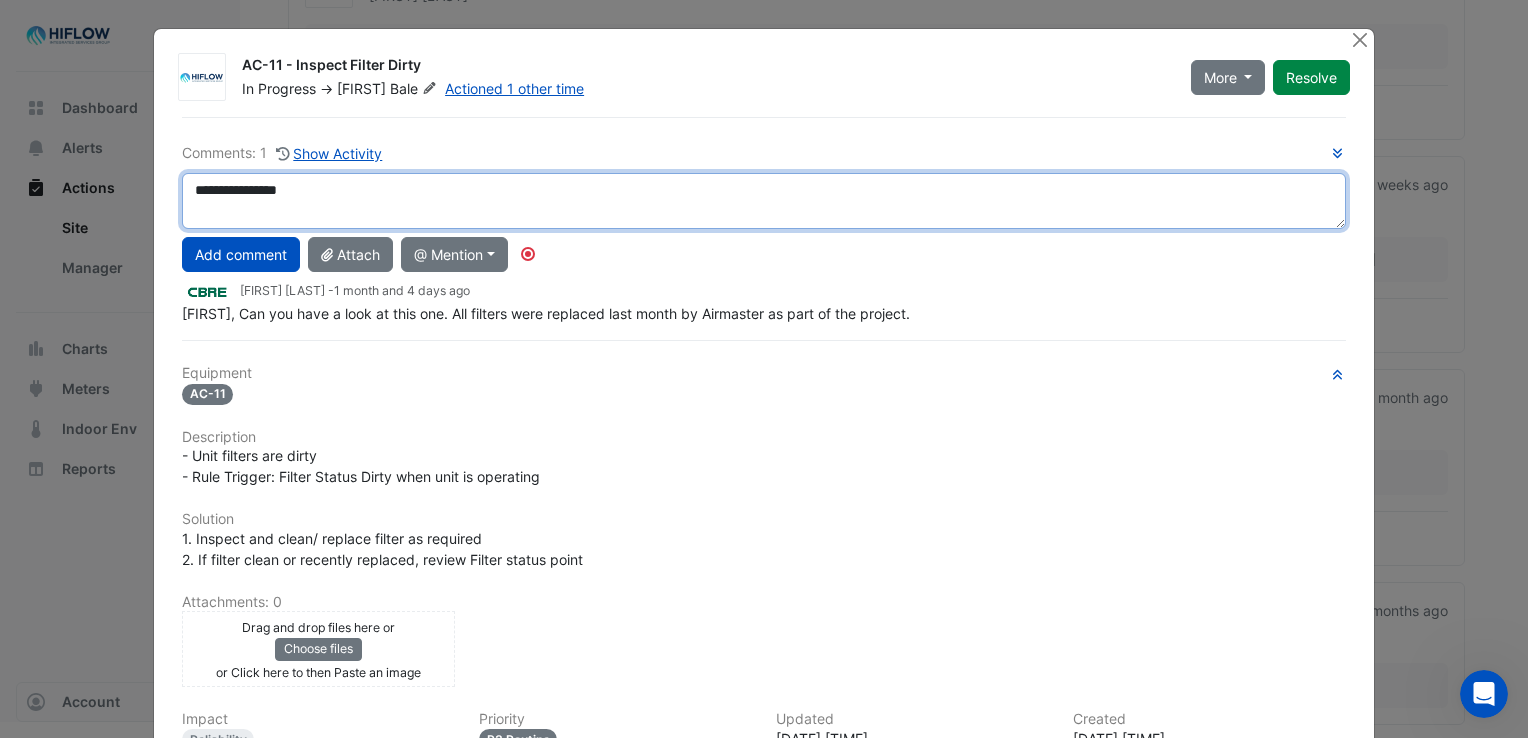 drag, startPoint x: 332, startPoint y: 185, endPoint x: 147, endPoint y: 183, distance: 185.0108 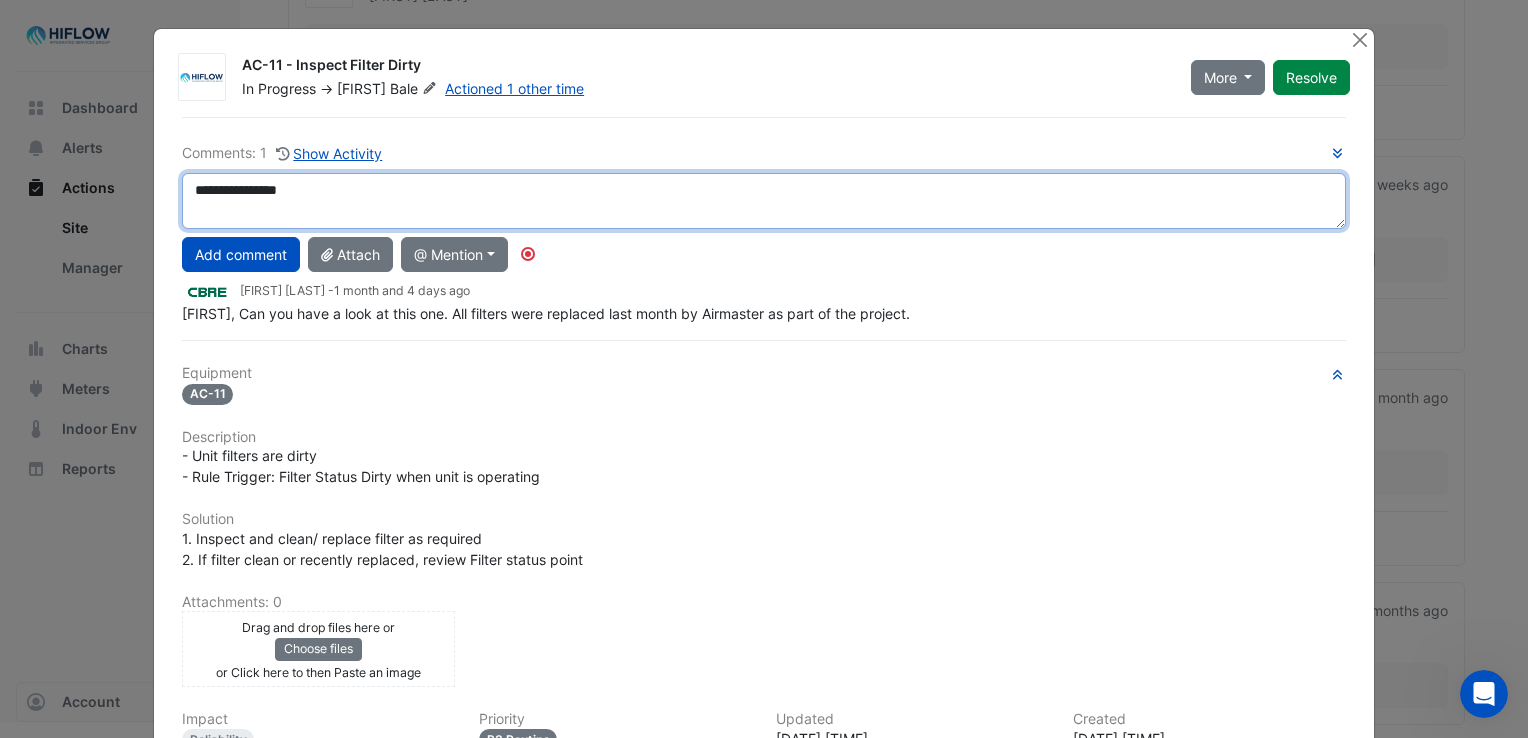 click on "**********" at bounding box center (764, 201) 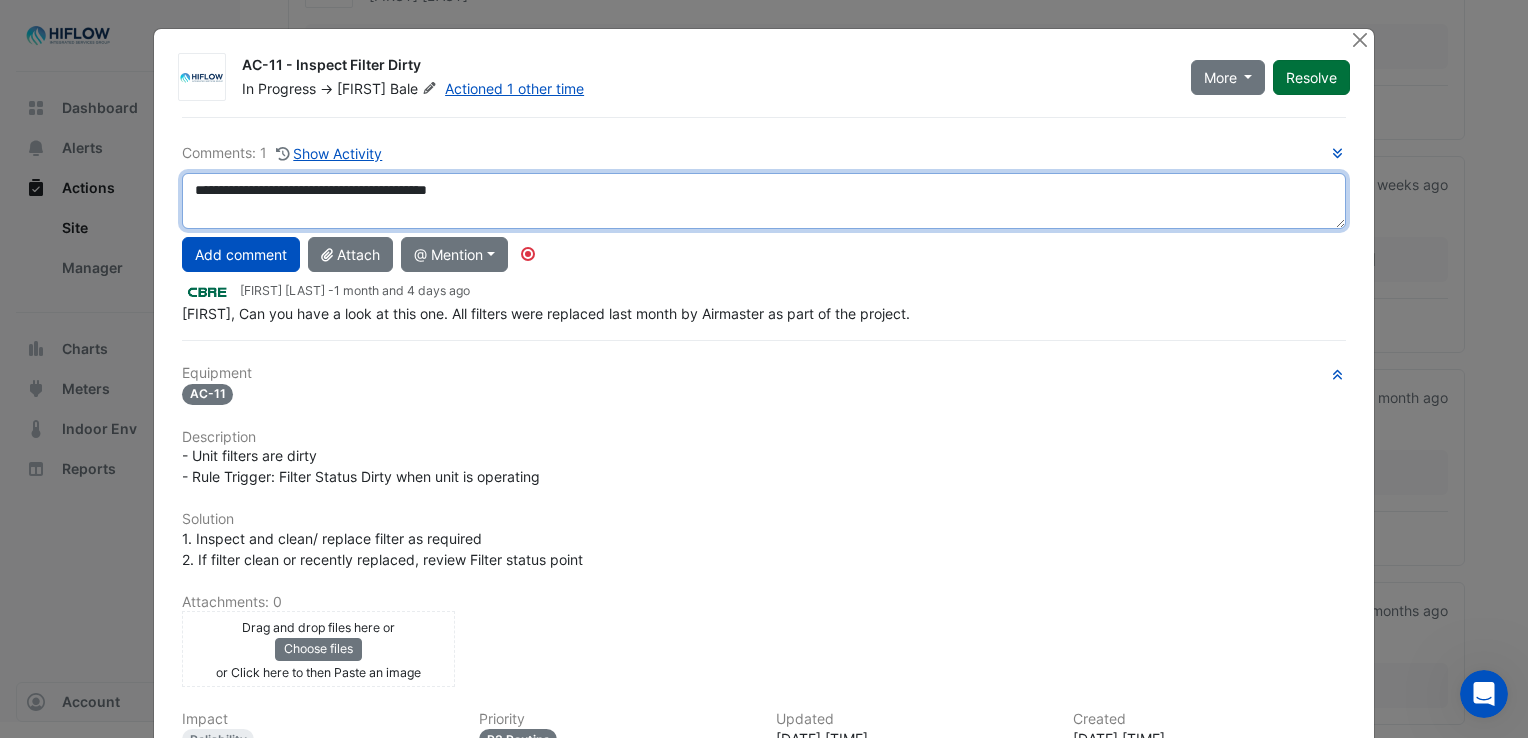 type on "**********" 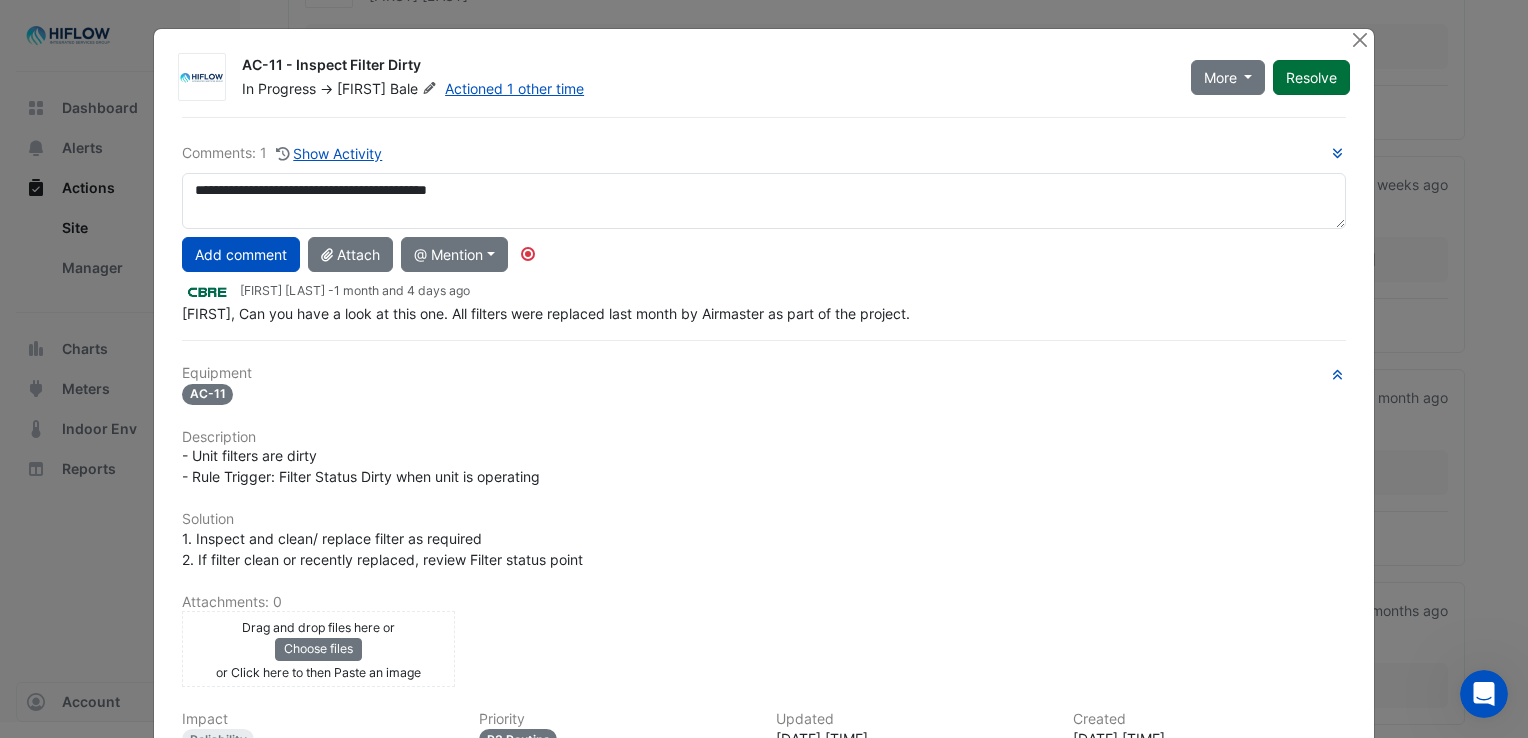 click on "Resolve" 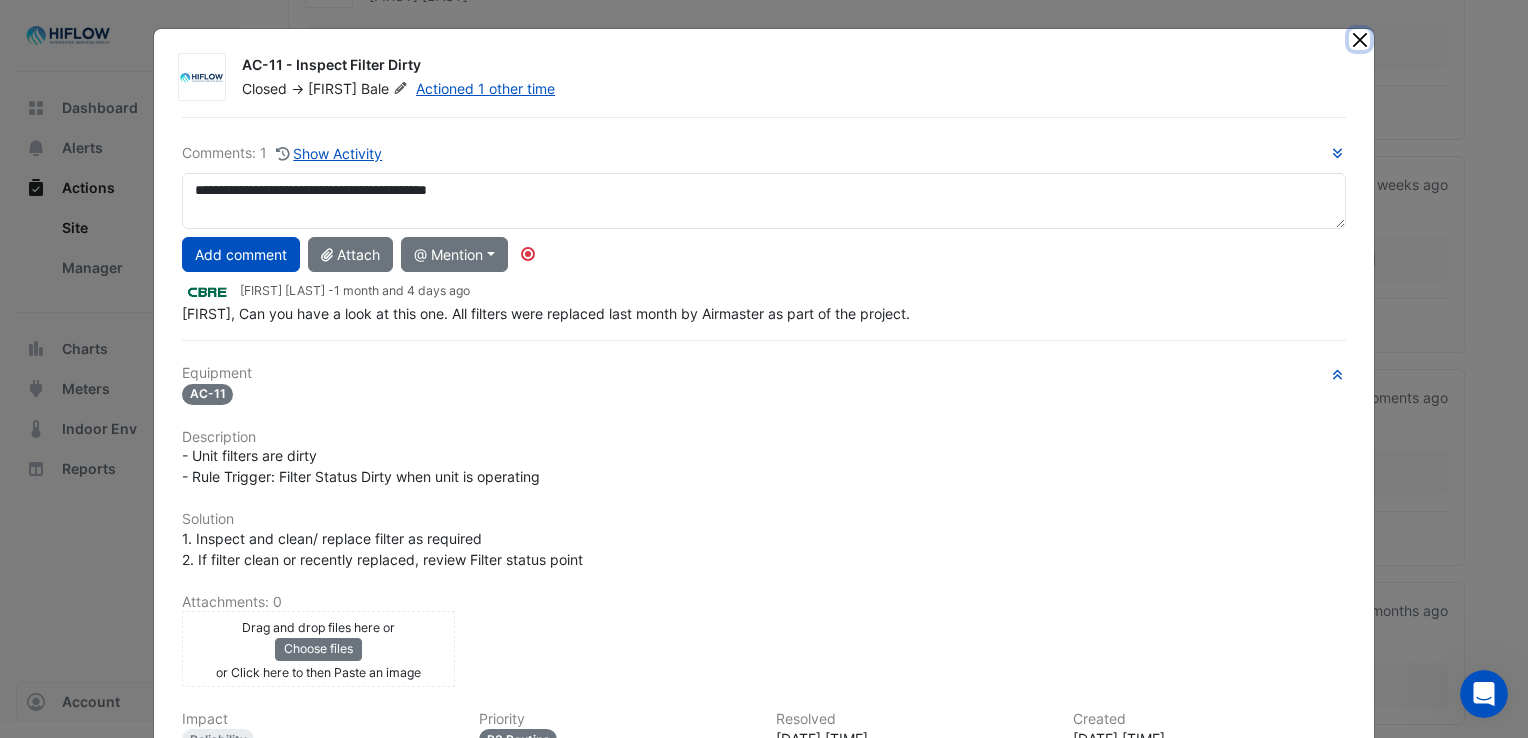 click 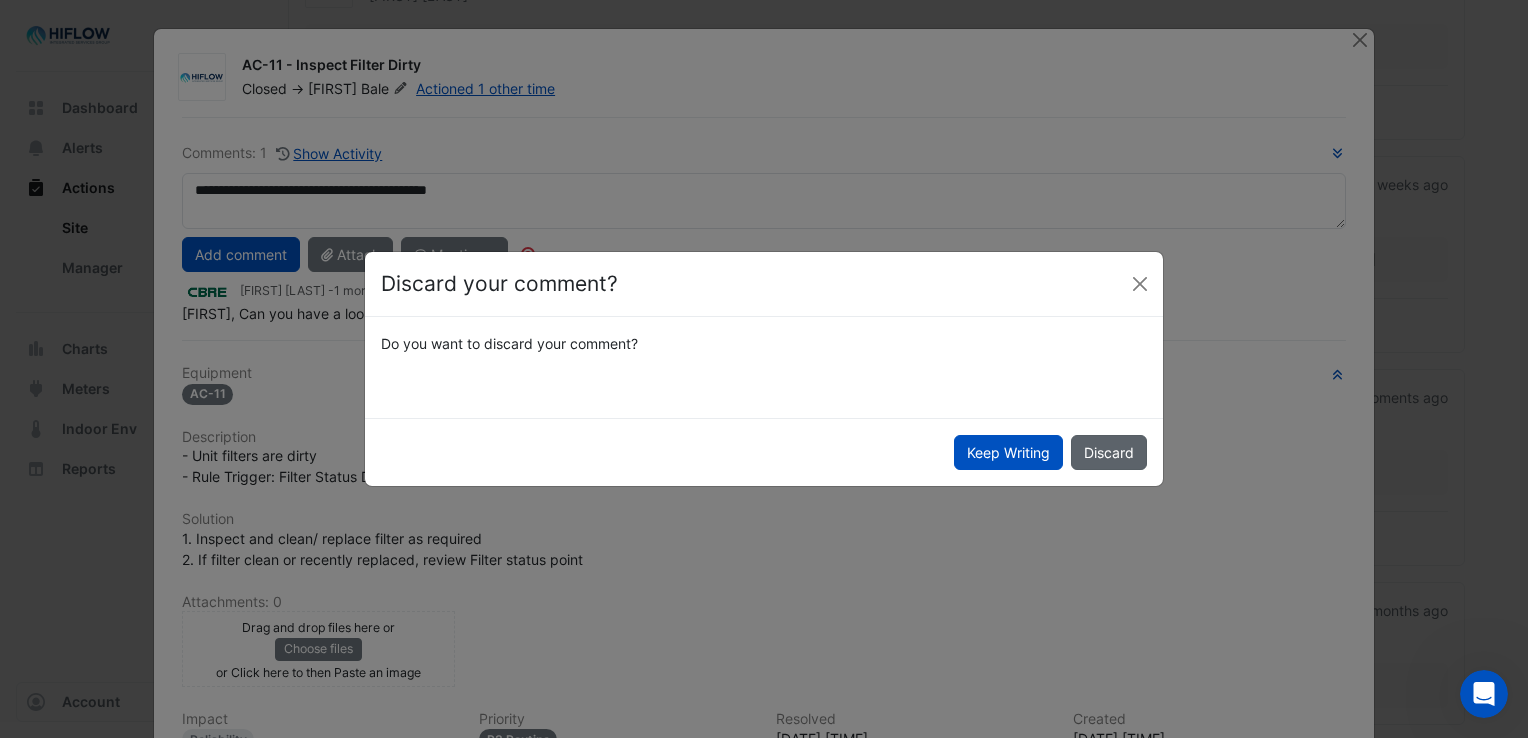 click on "Discard" 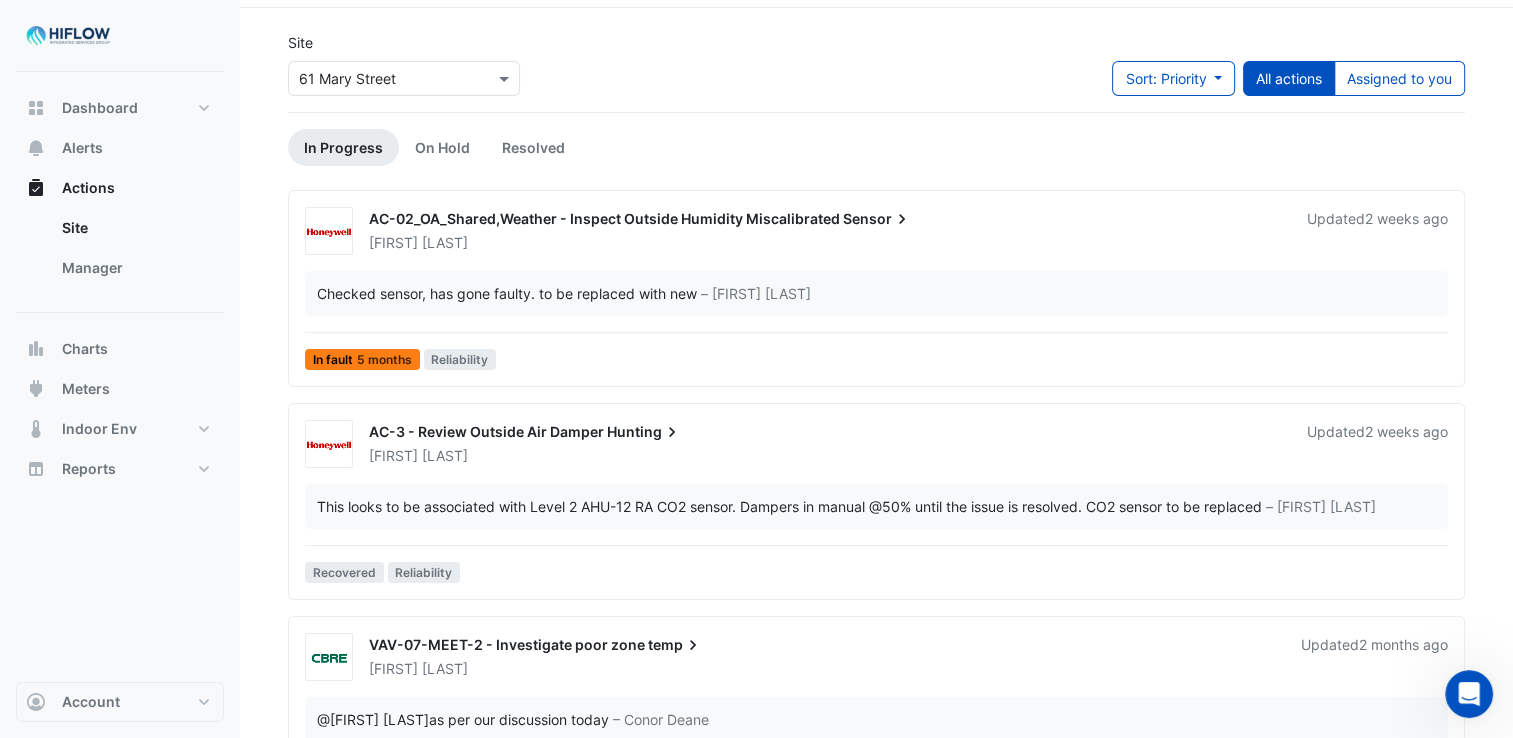 scroll, scrollTop: 99, scrollLeft: 0, axis: vertical 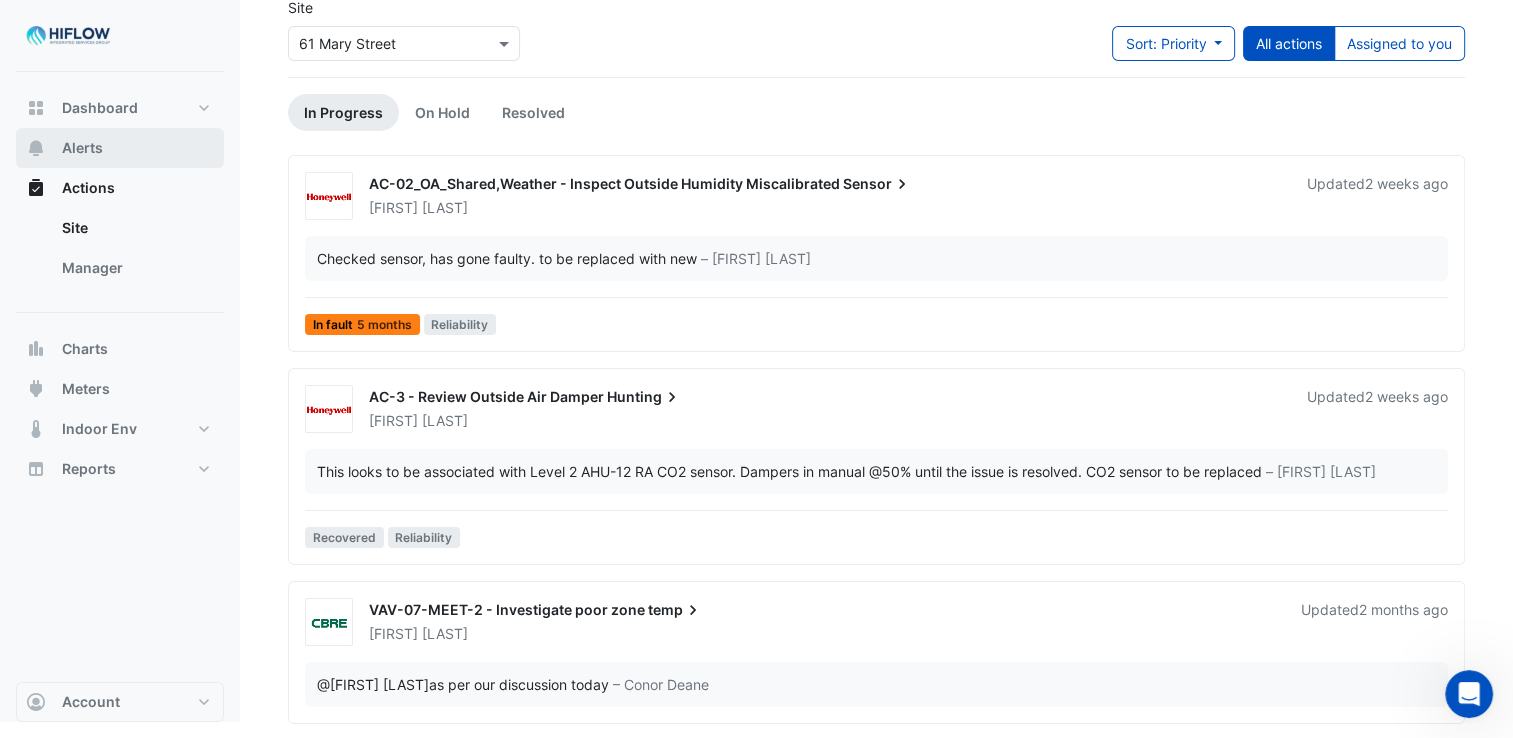 click on "Alerts" at bounding box center [120, 148] 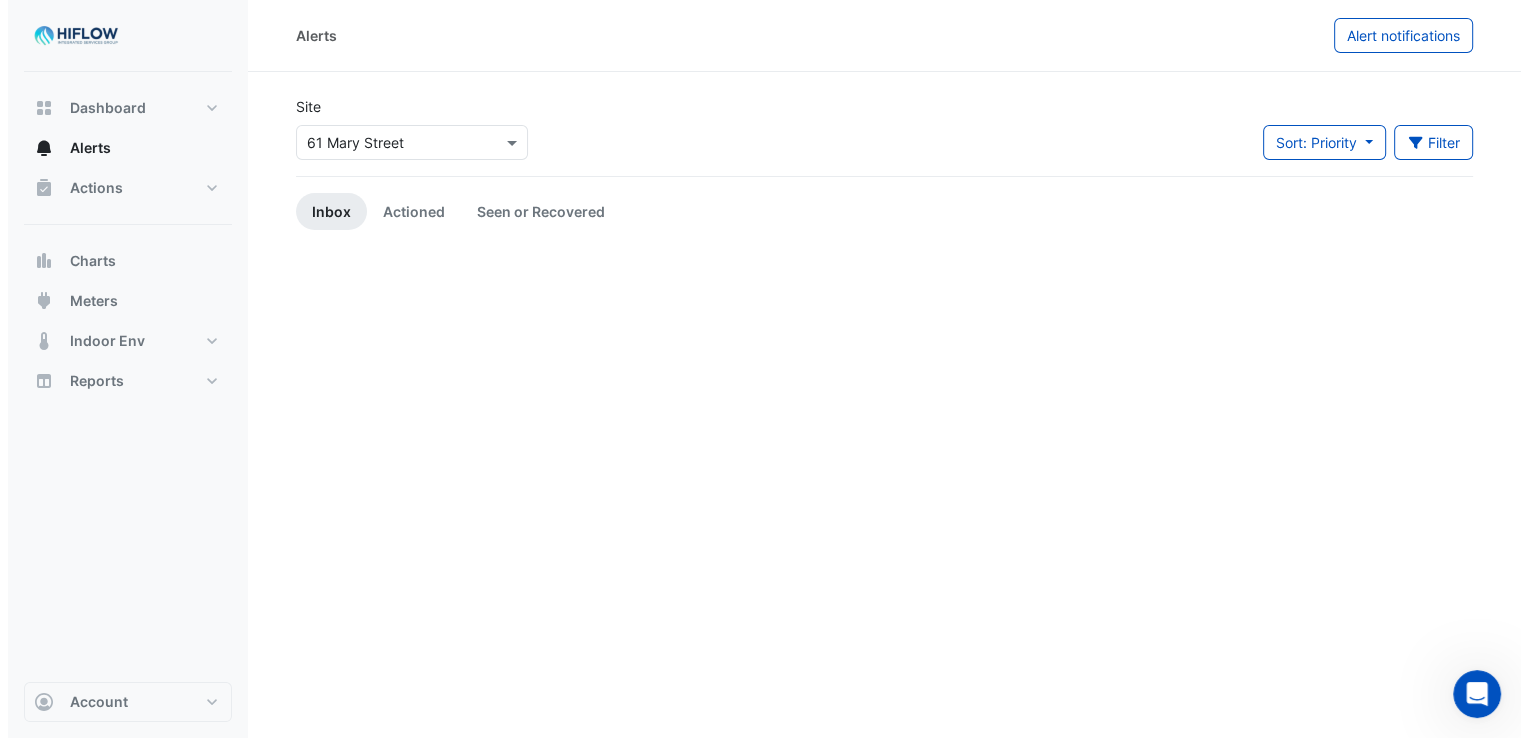 scroll, scrollTop: 0, scrollLeft: 0, axis: both 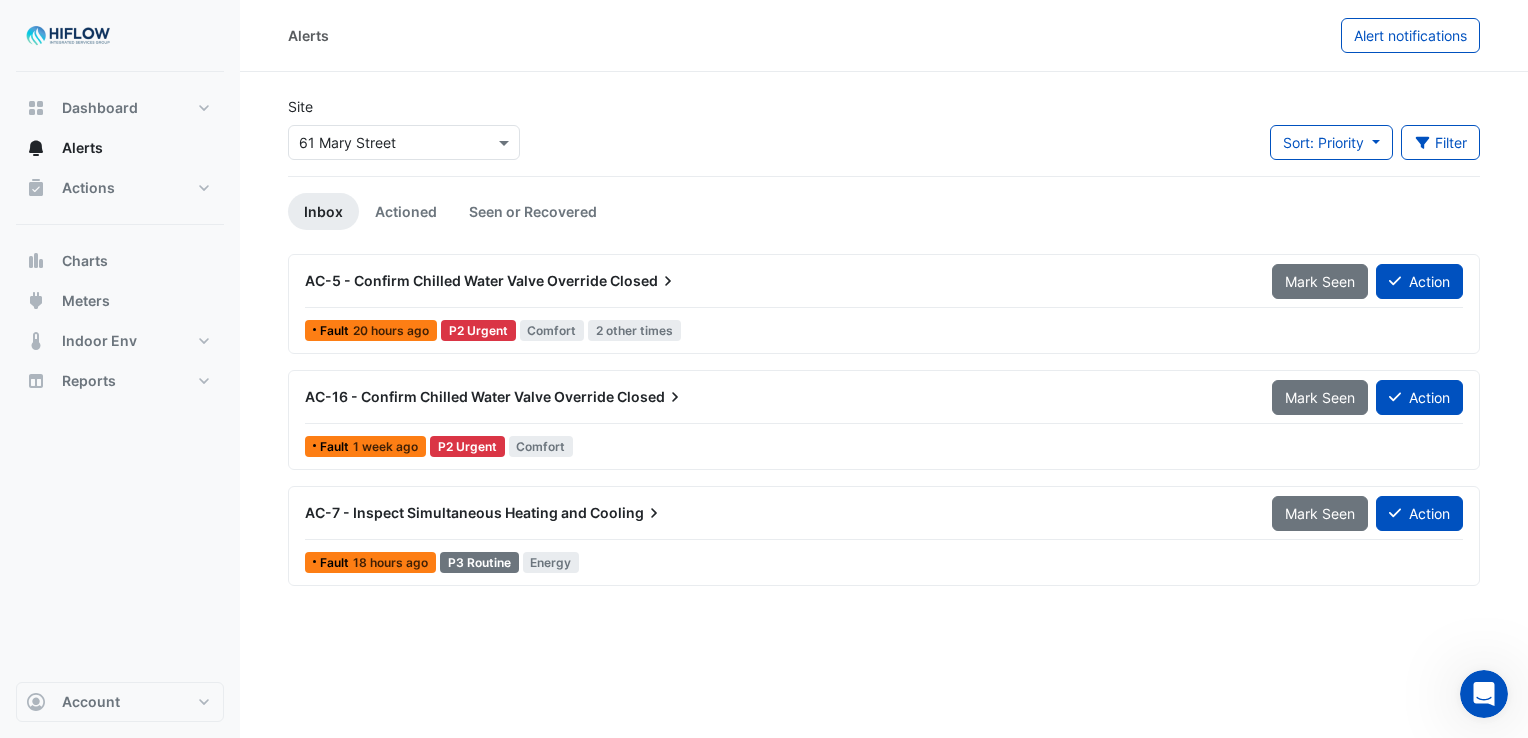 click on "AC-5 - Confirm Chilled Water Valve Override" at bounding box center (456, 280) 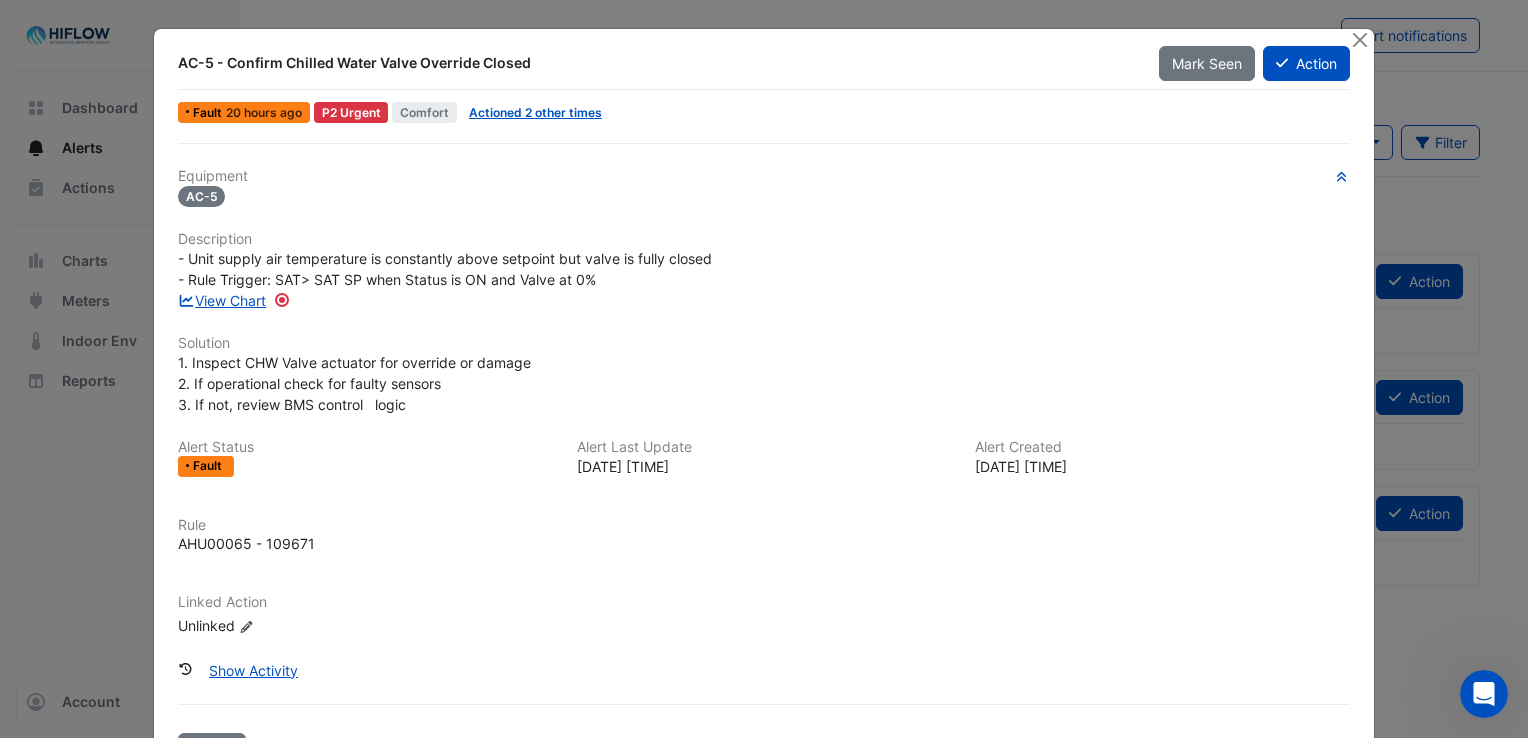 click on "AC-5 - Confirm Chilled Water Valve Override Closed
Mark Seen
Action
Fault
[TIME] ago
P2 Urgent
Comfort
Actioned 2 other times
Equipment
AC-5" 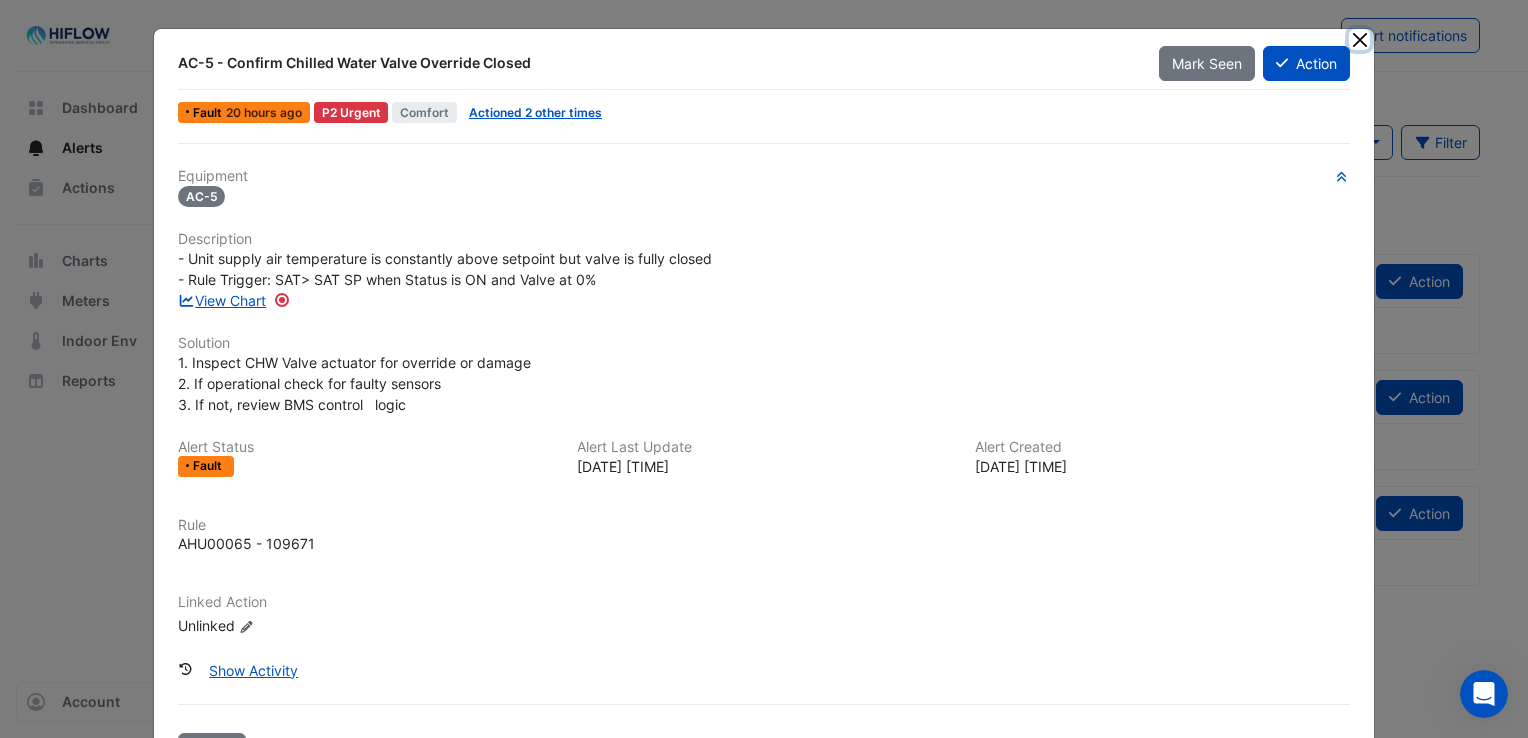 click 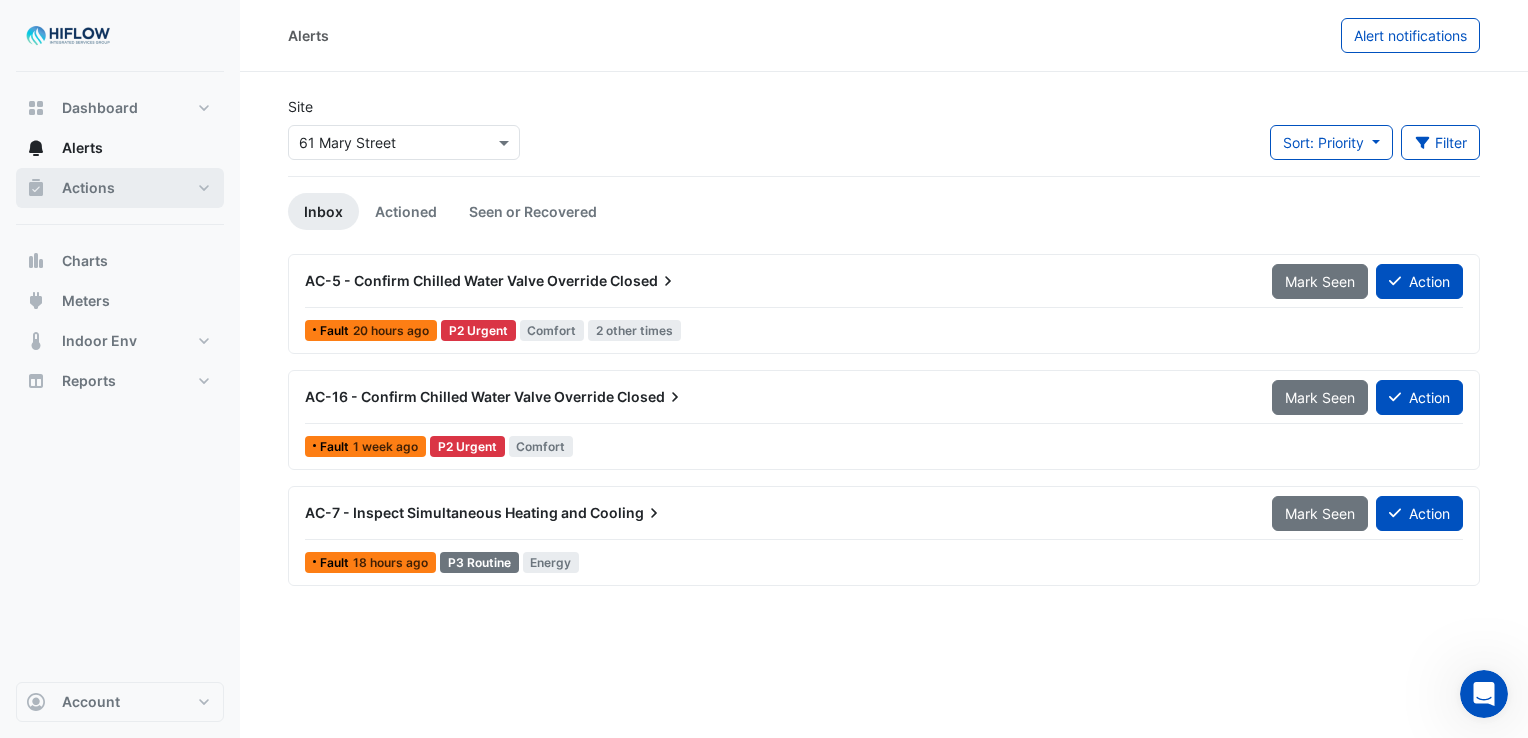 click on "Actions" at bounding box center [120, 188] 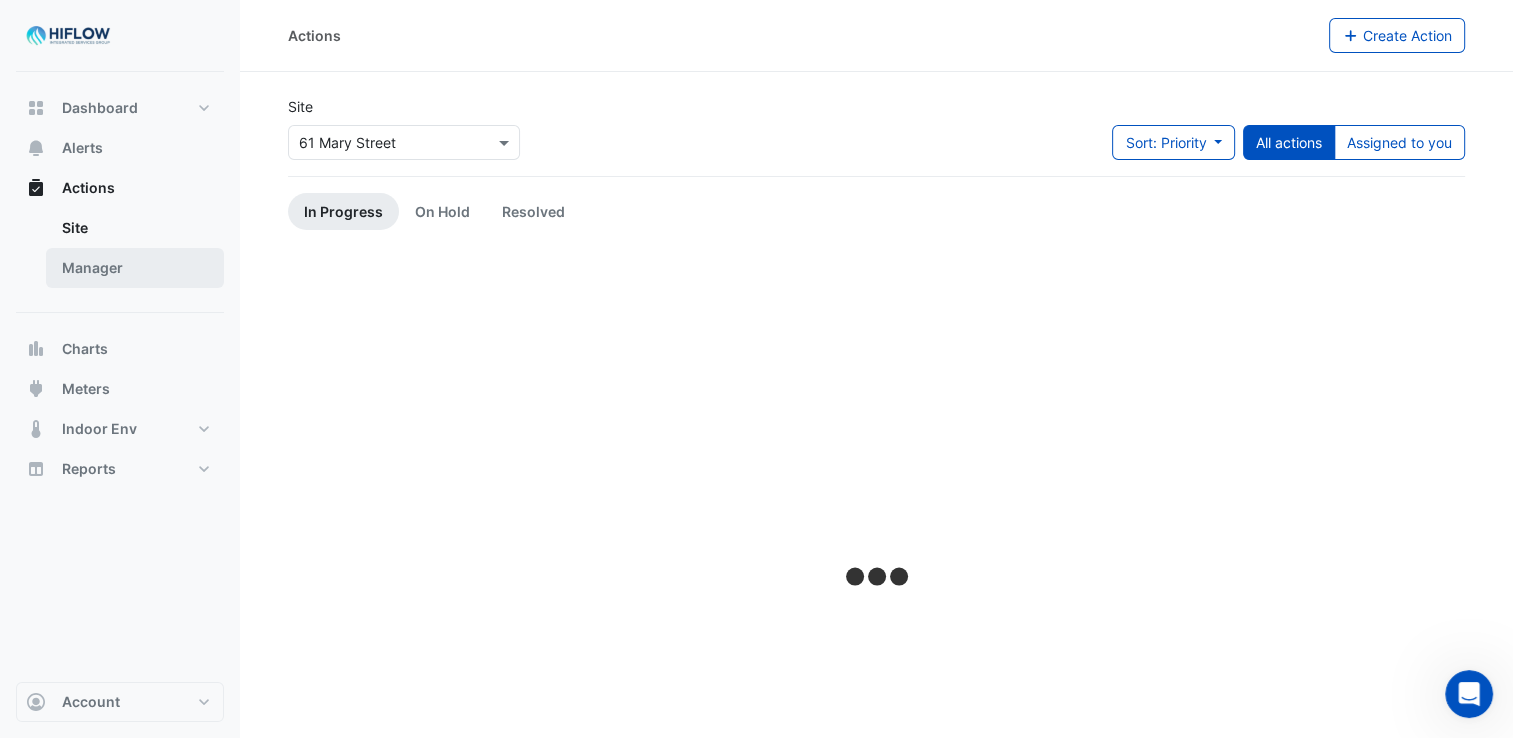 click on "Manager" at bounding box center [135, 268] 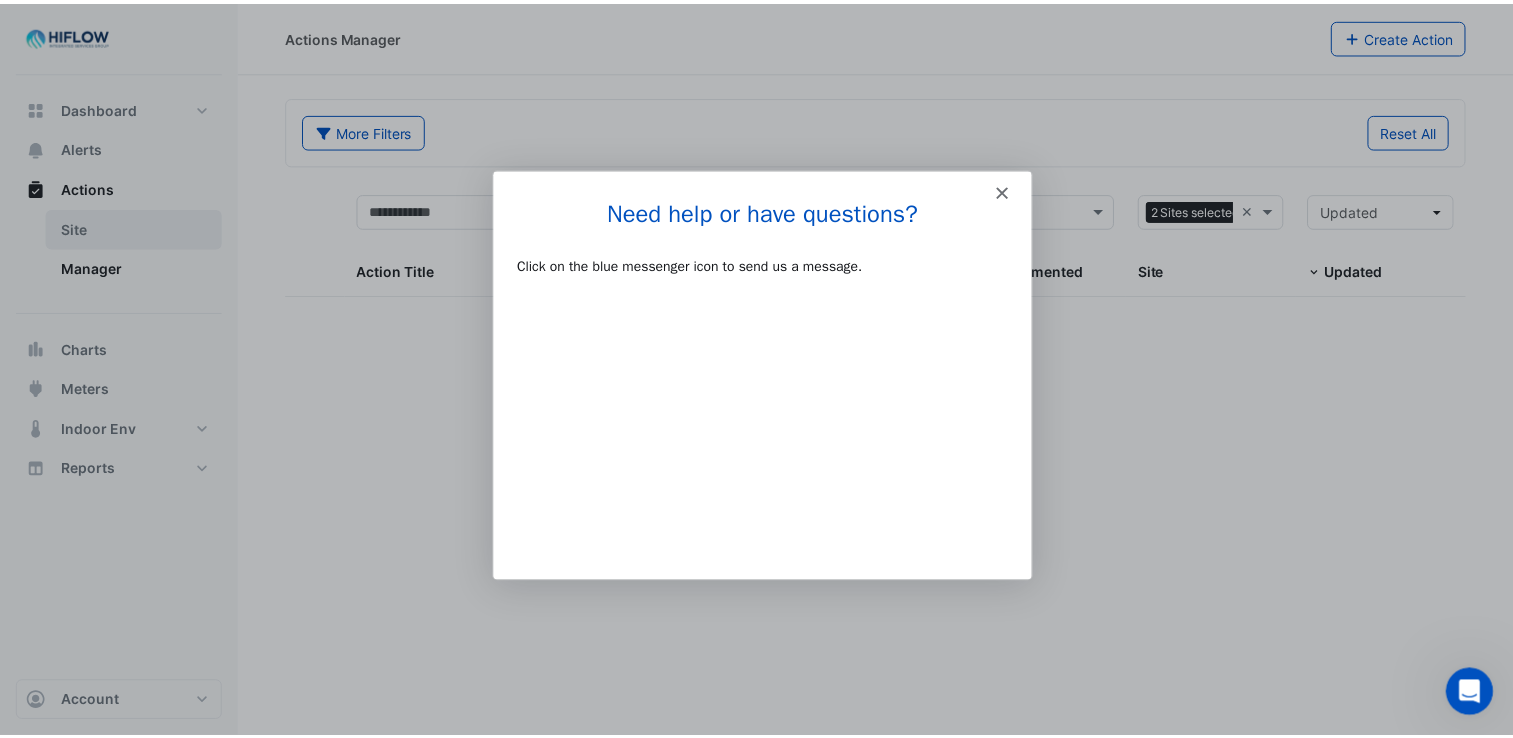 scroll, scrollTop: 0, scrollLeft: 0, axis: both 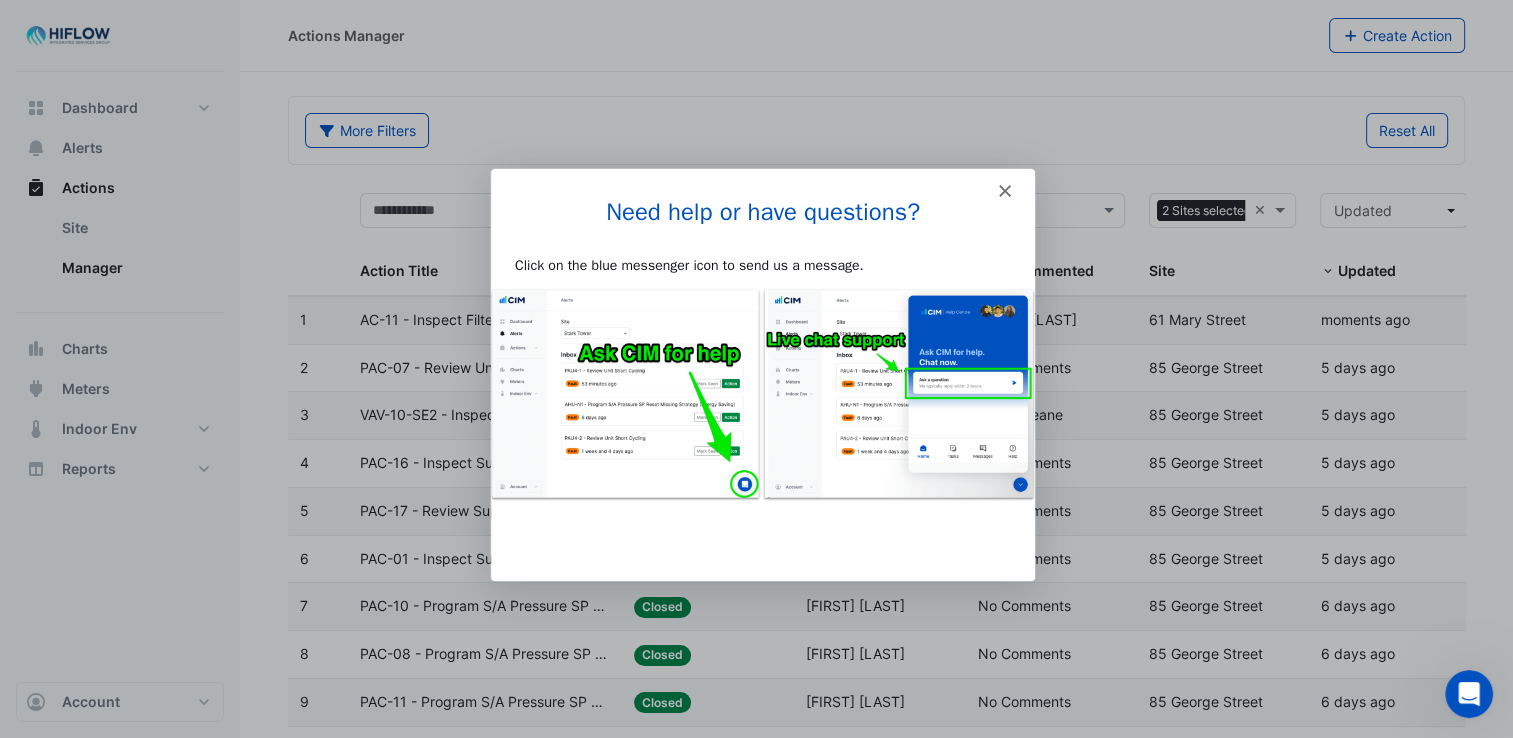 click at bounding box center (761, 181) 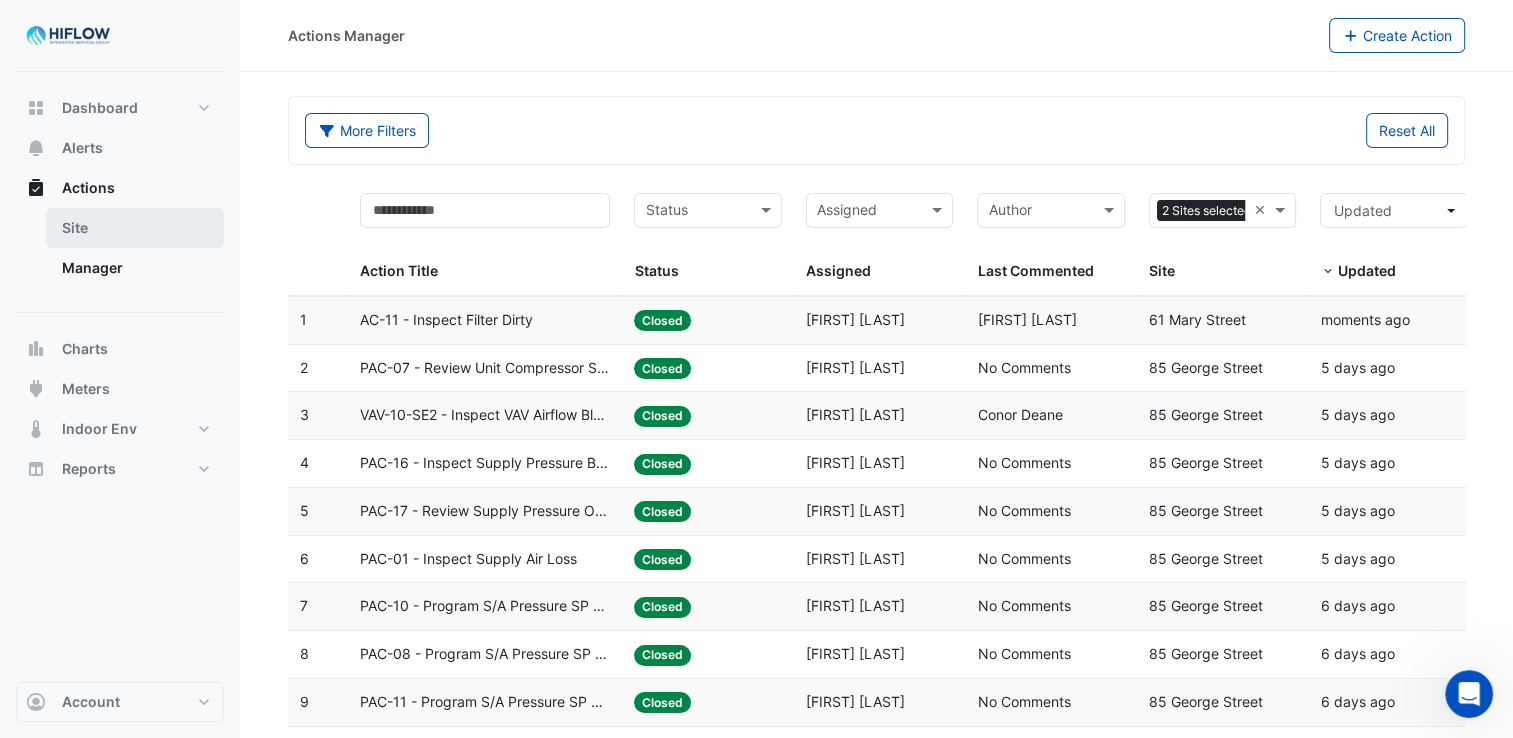 click on "Site" at bounding box center (135, 228) 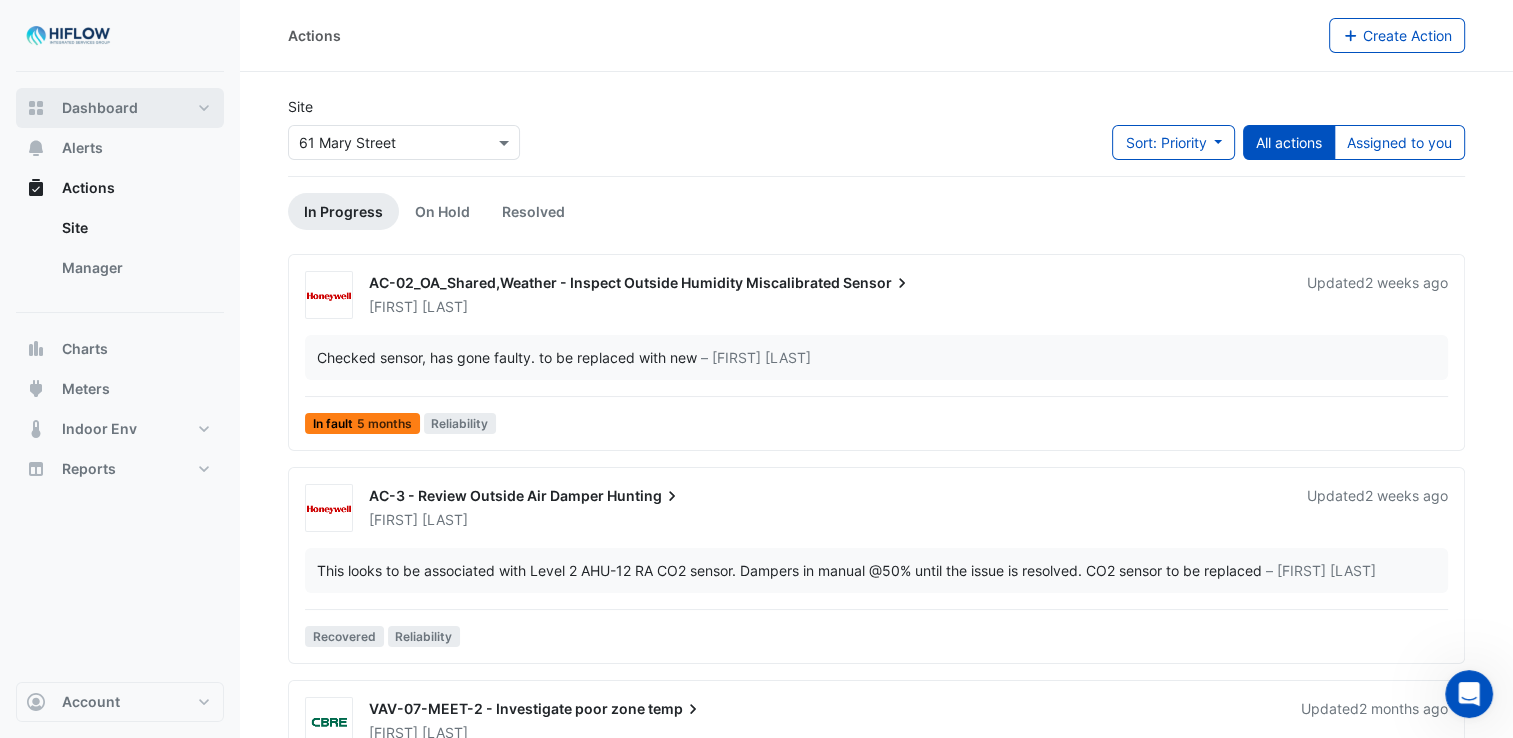 click on "Dashboard" at bounding box center [120, 108] 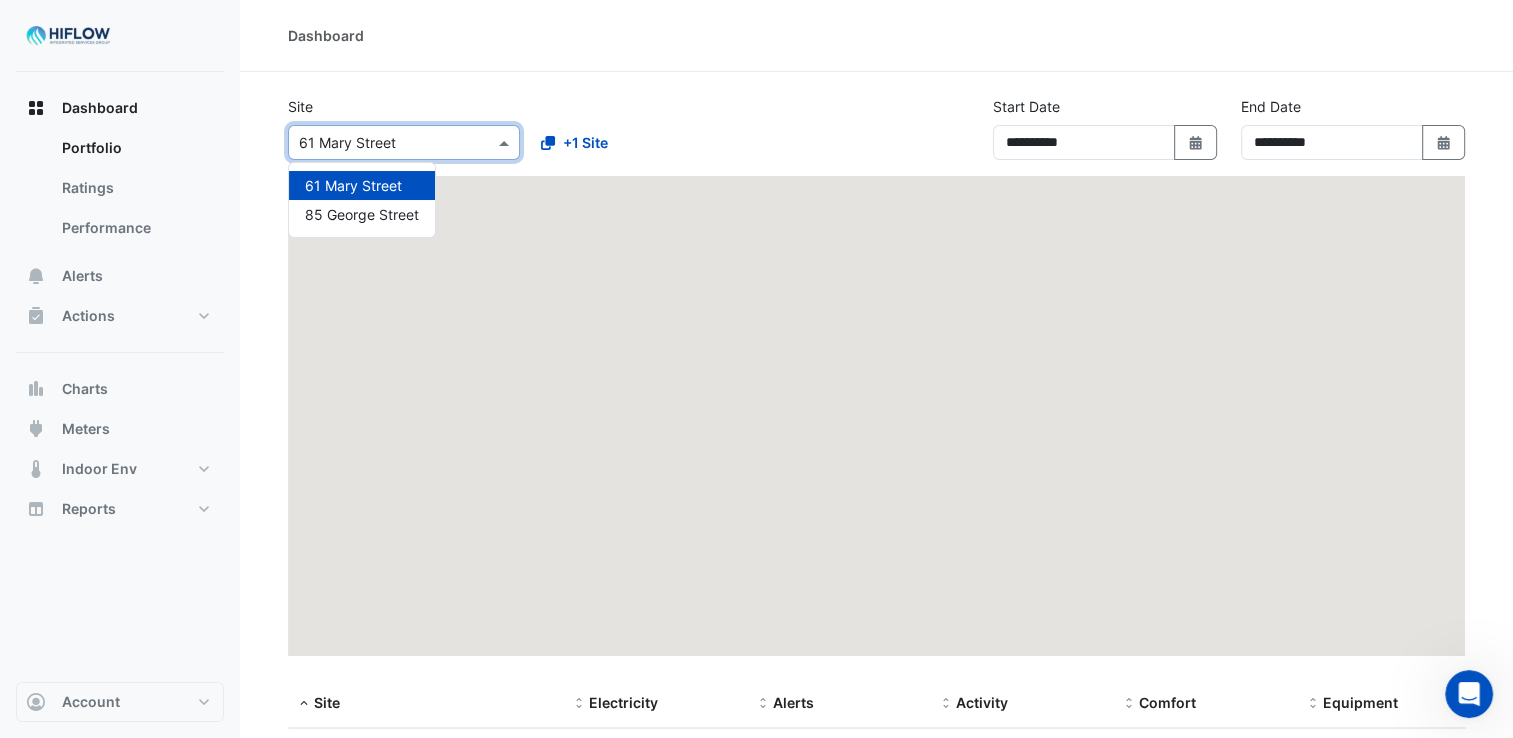 click at bounding box center (506, 142) 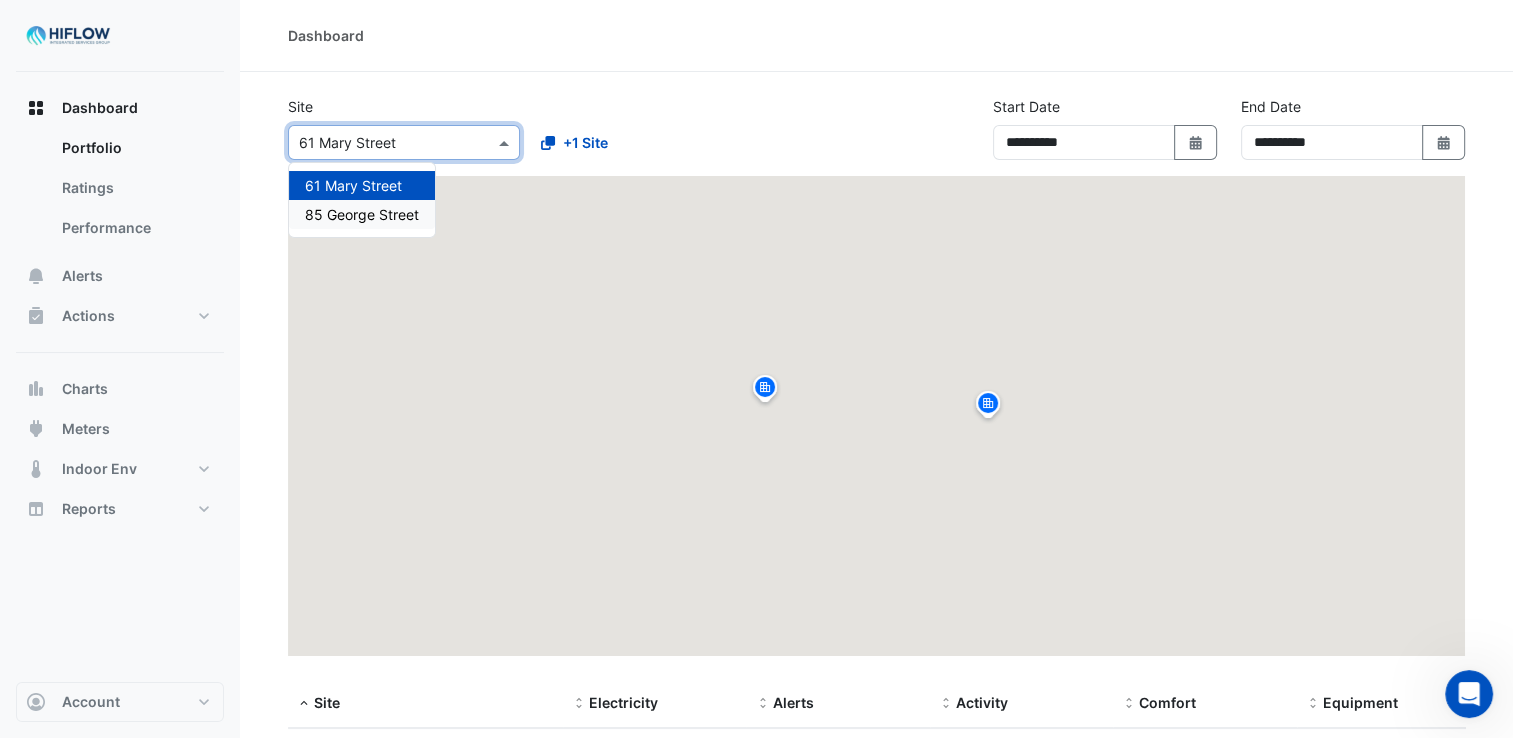click on "85 George Street" at bounding box center [362, 214] 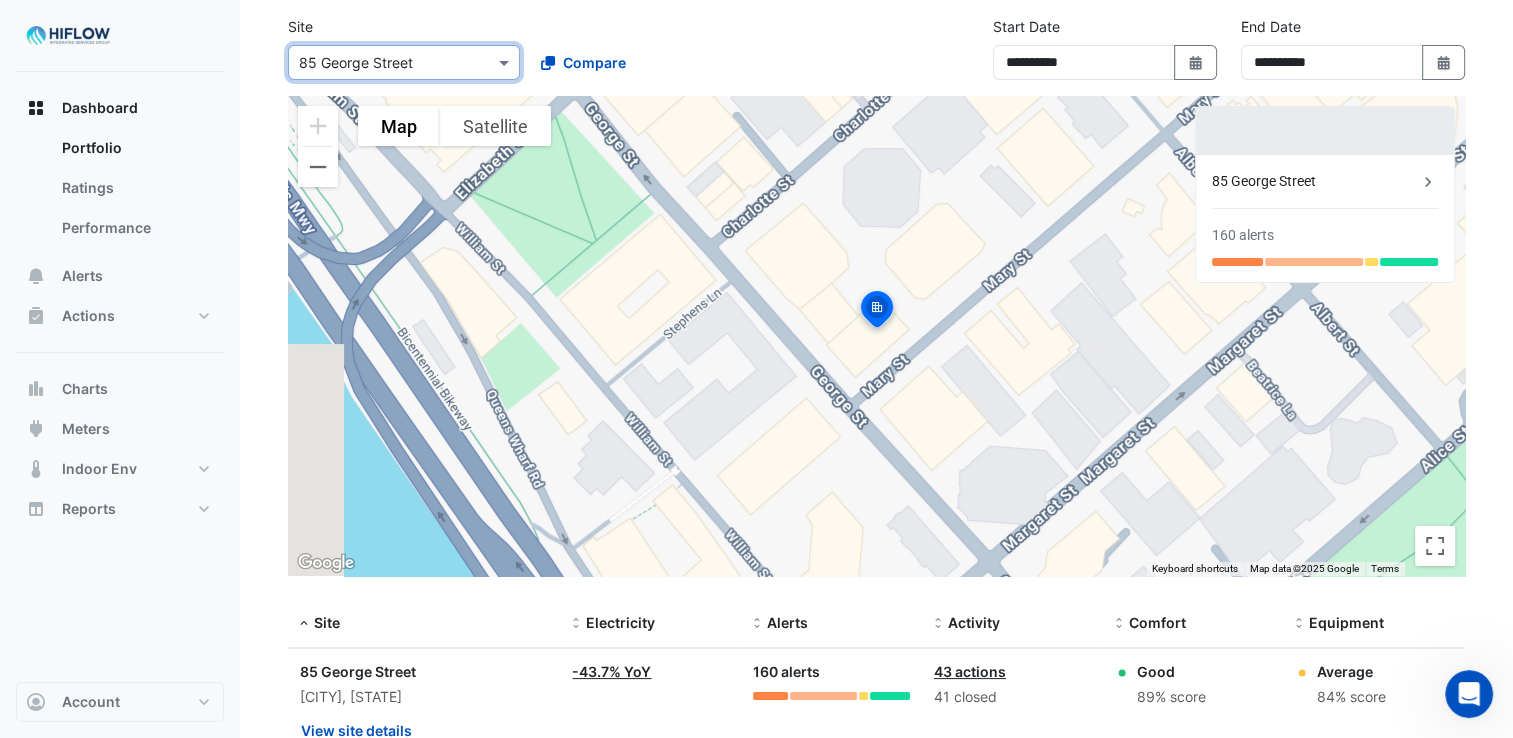 scroll, scrollTop: 154, scrollLeft: 0, axis: vertical 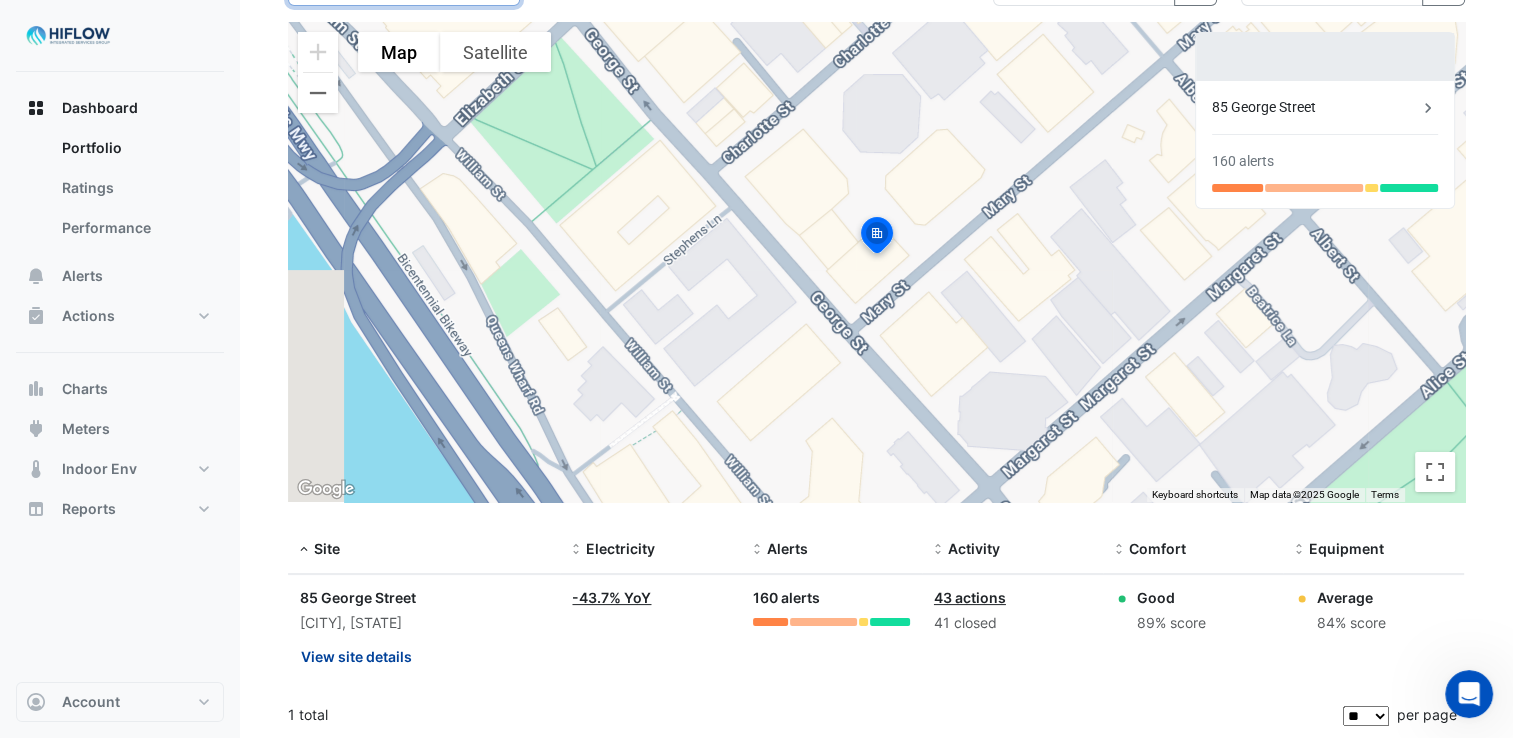 click on "View site details" 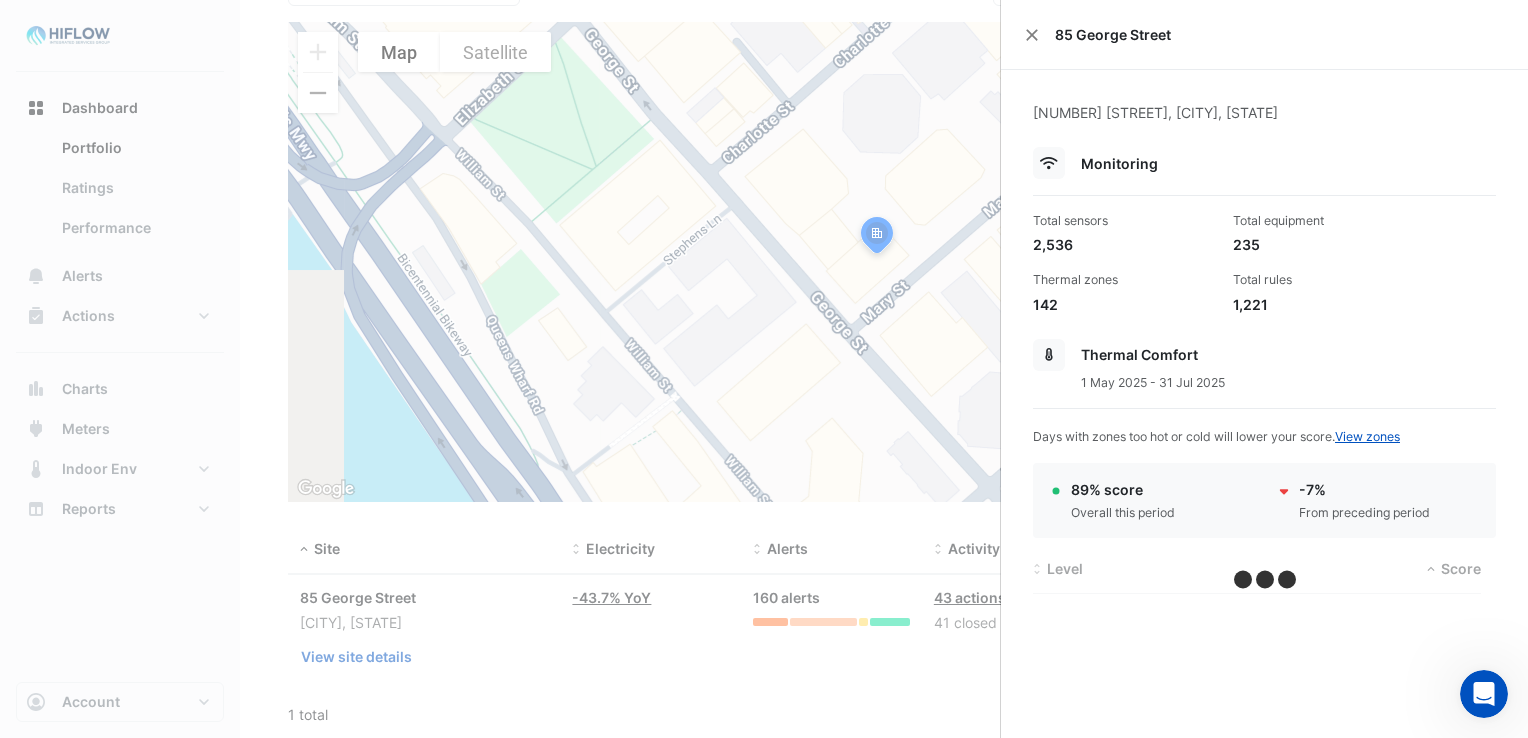 click 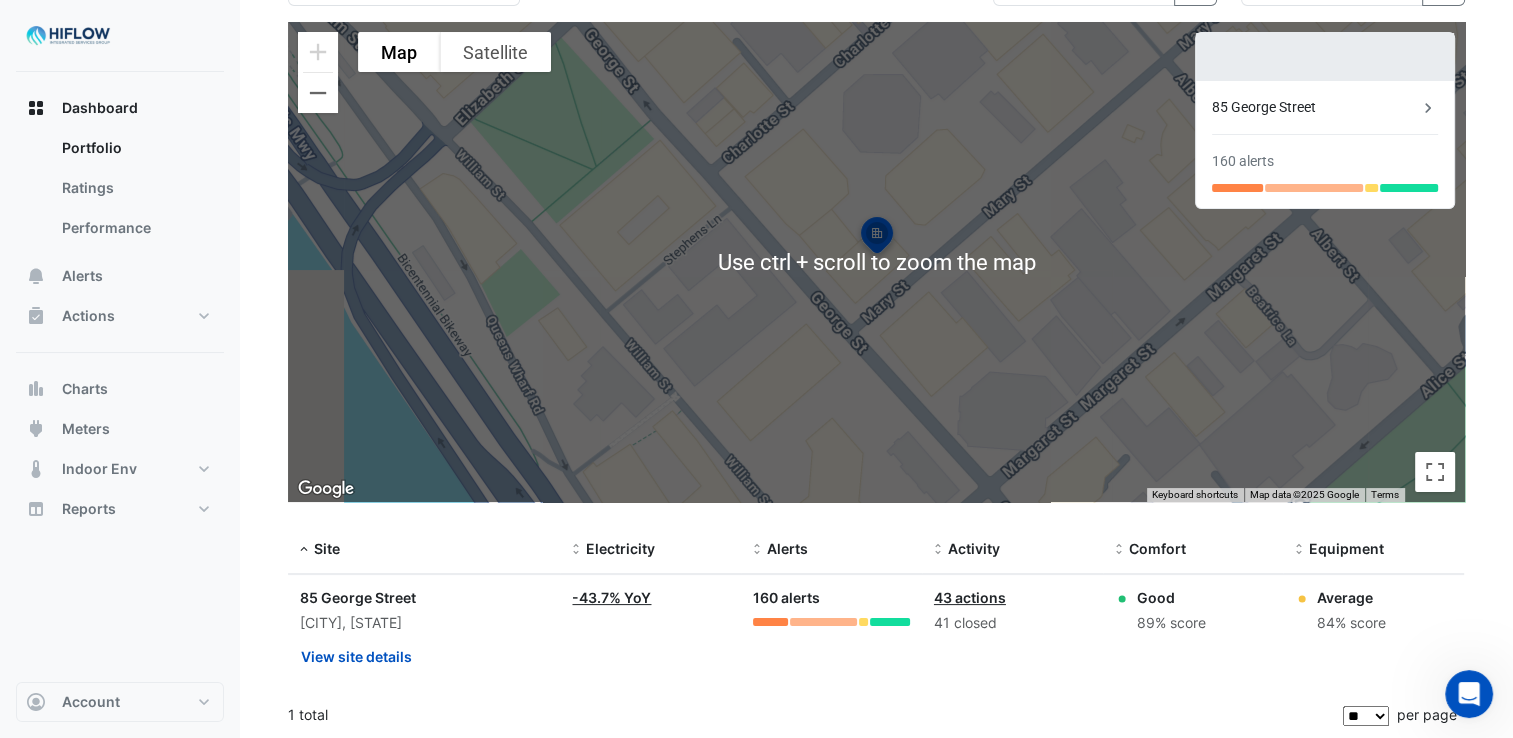 scroll, scrollTop: 0, scrollLeft: 0, axis: both 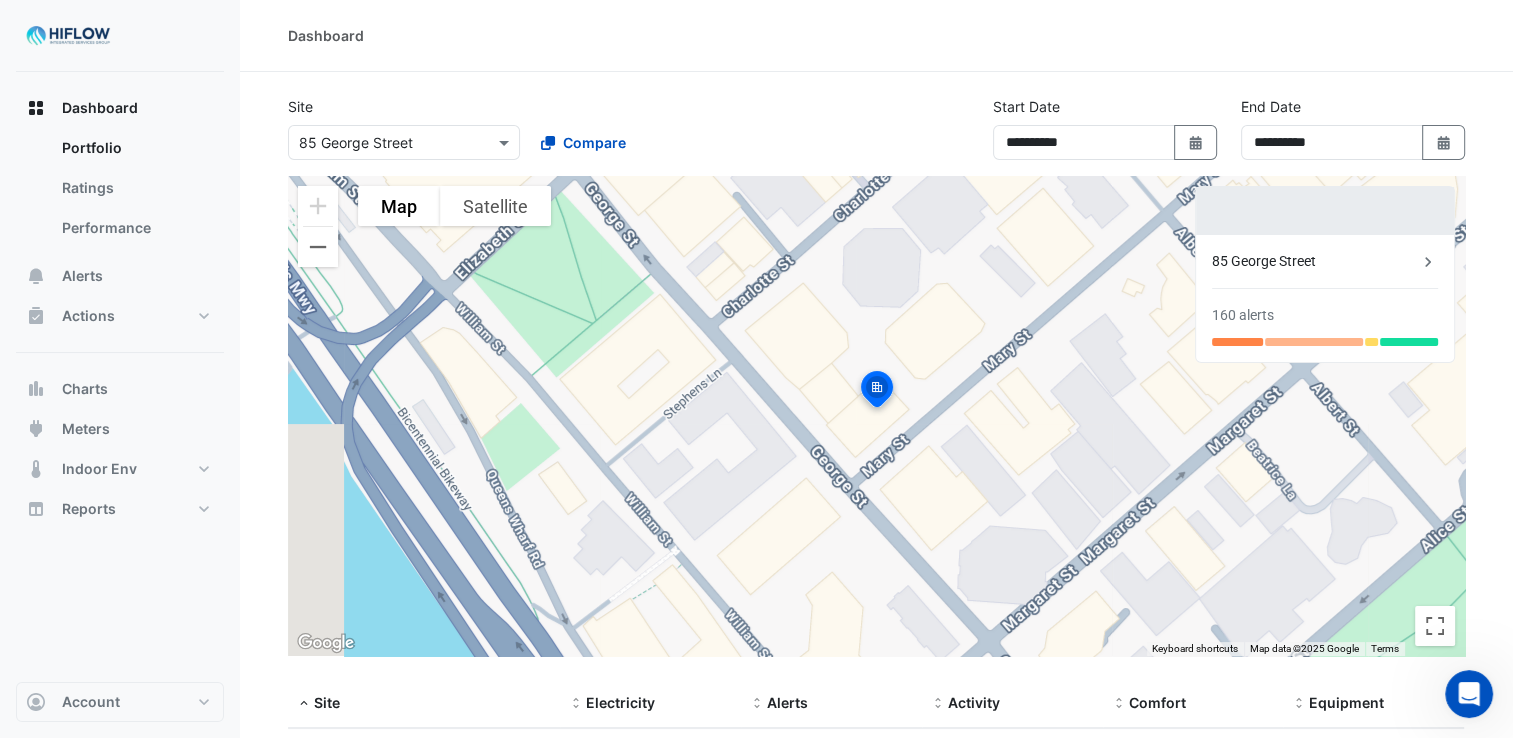 click at bounding box center (384, 143) 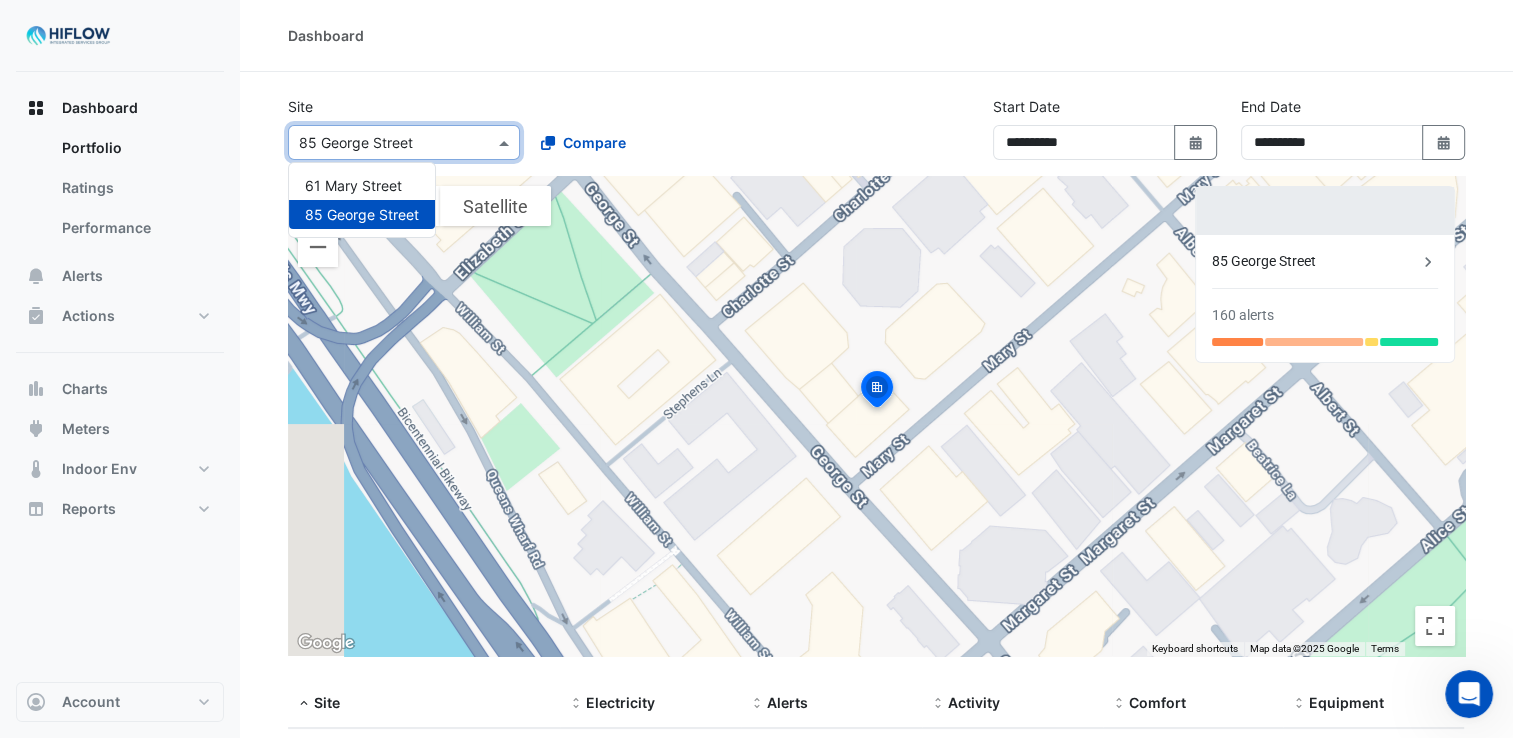 click on "85 George Street" at bounding box center [362, 214] 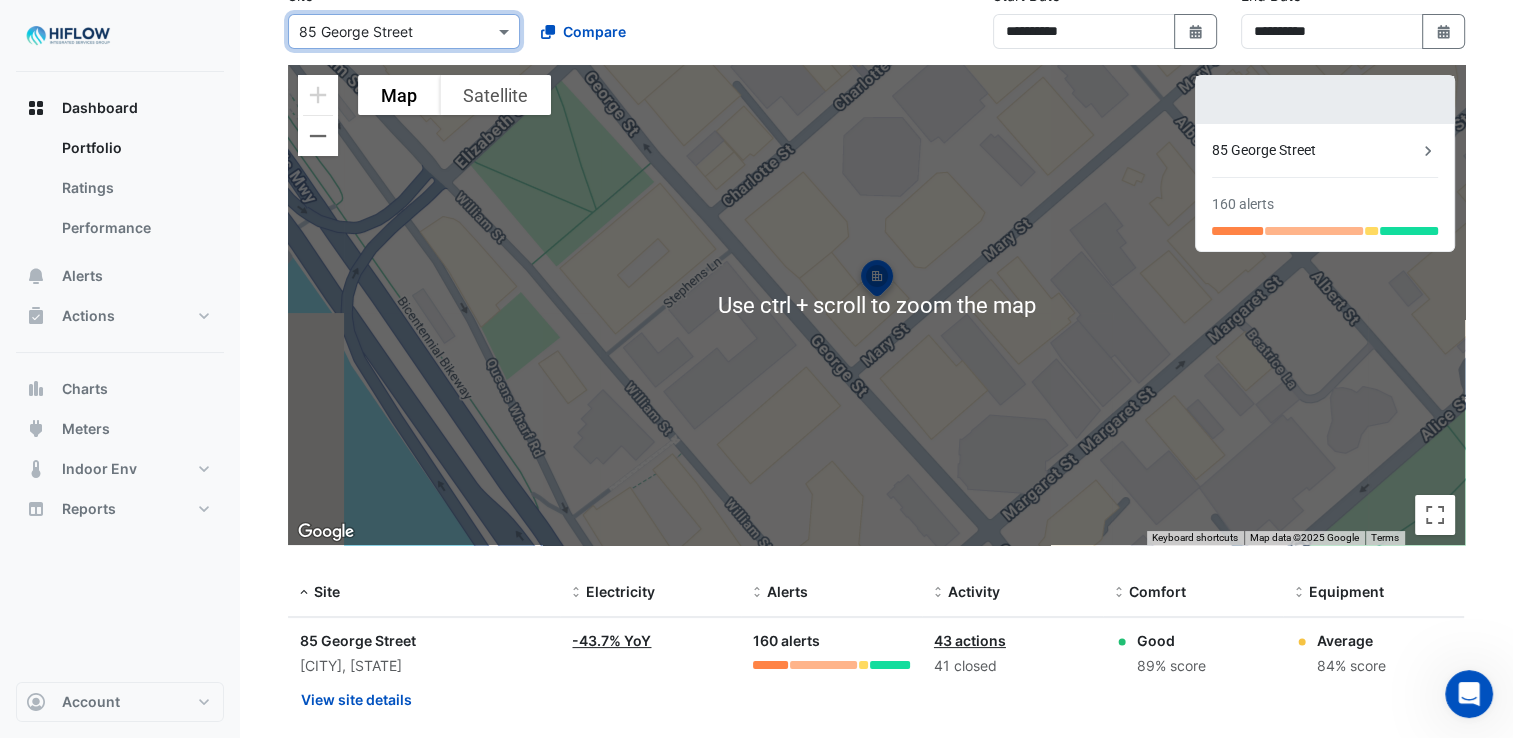 scroll, scrollTop: 154, scrollLeft: 0, axis: vertical 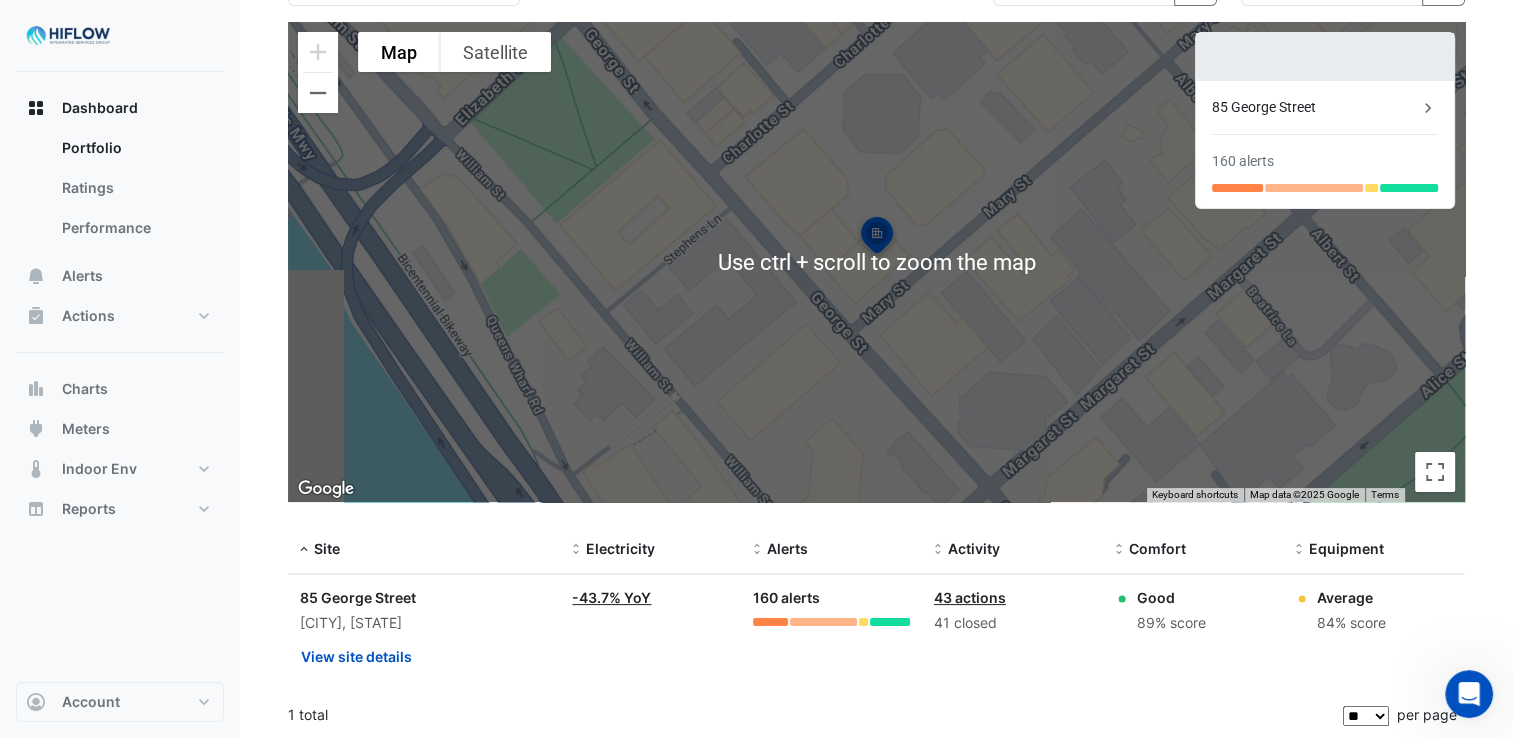 click on "85 George Street" 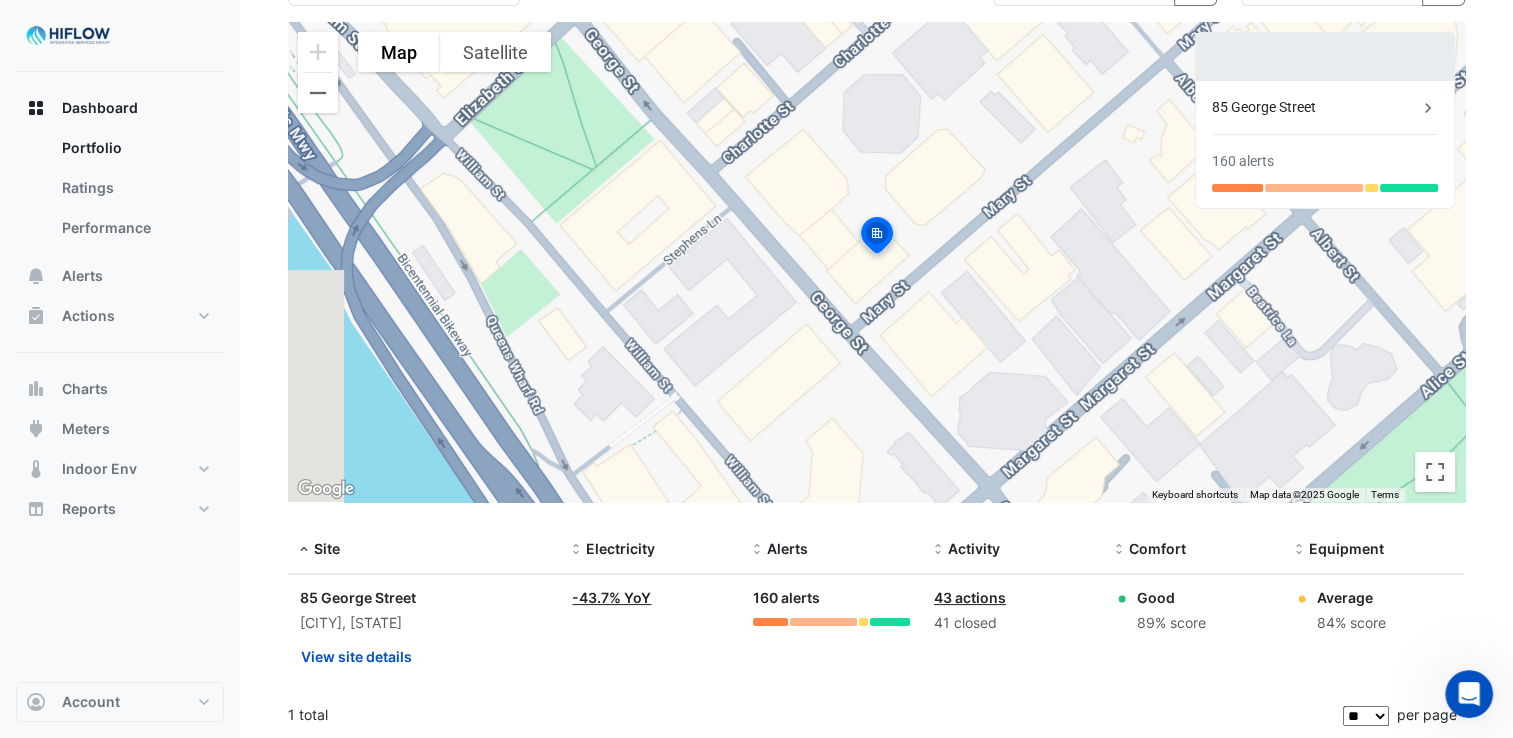 drag, startPoint x: 379, startPoint y: 597, endPoint x: 268, endPoint y: 639, distance: 118.680244 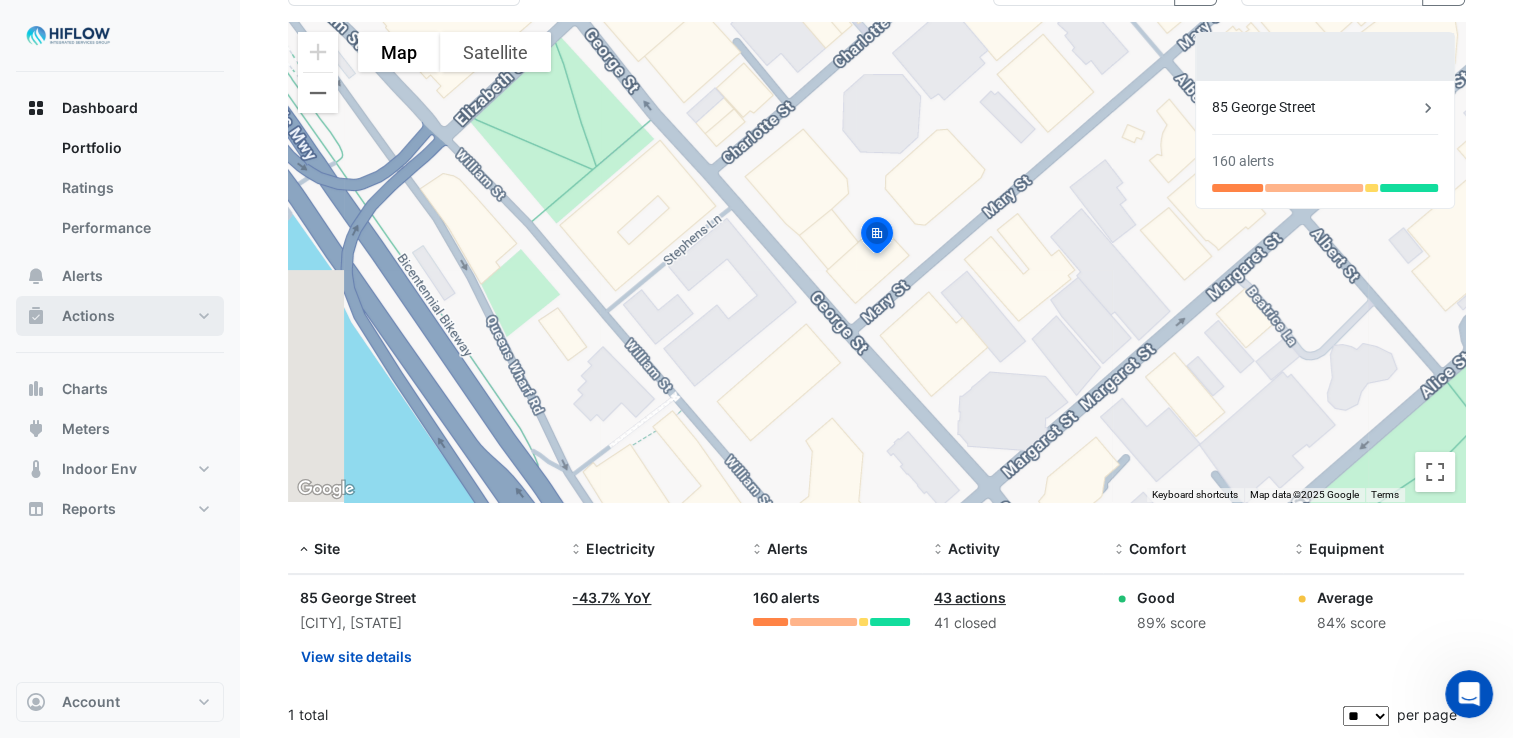 click on "Actions" at bounding box center (120, 316) 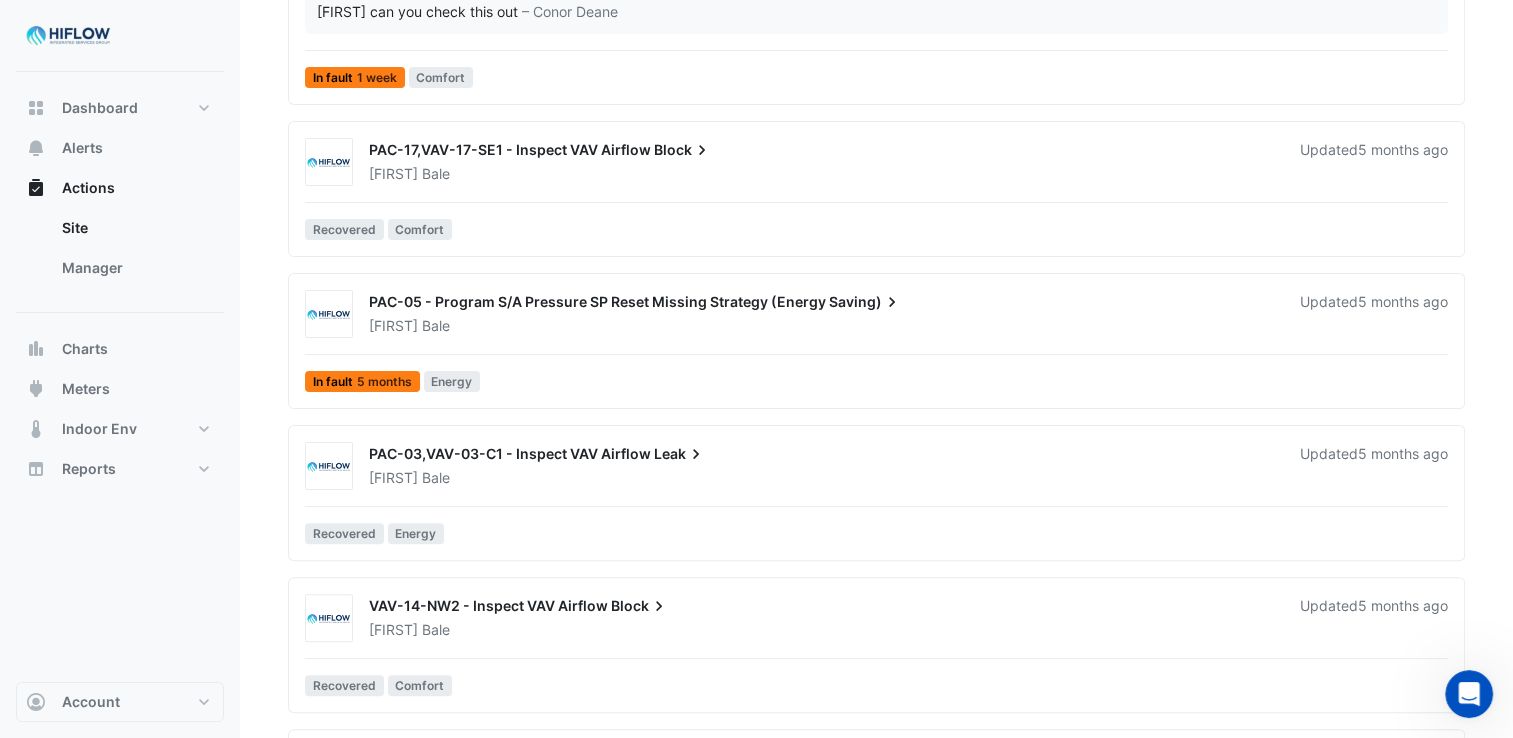 scroll, scrollTop: 0, scrollLeft: 0, axis: both 